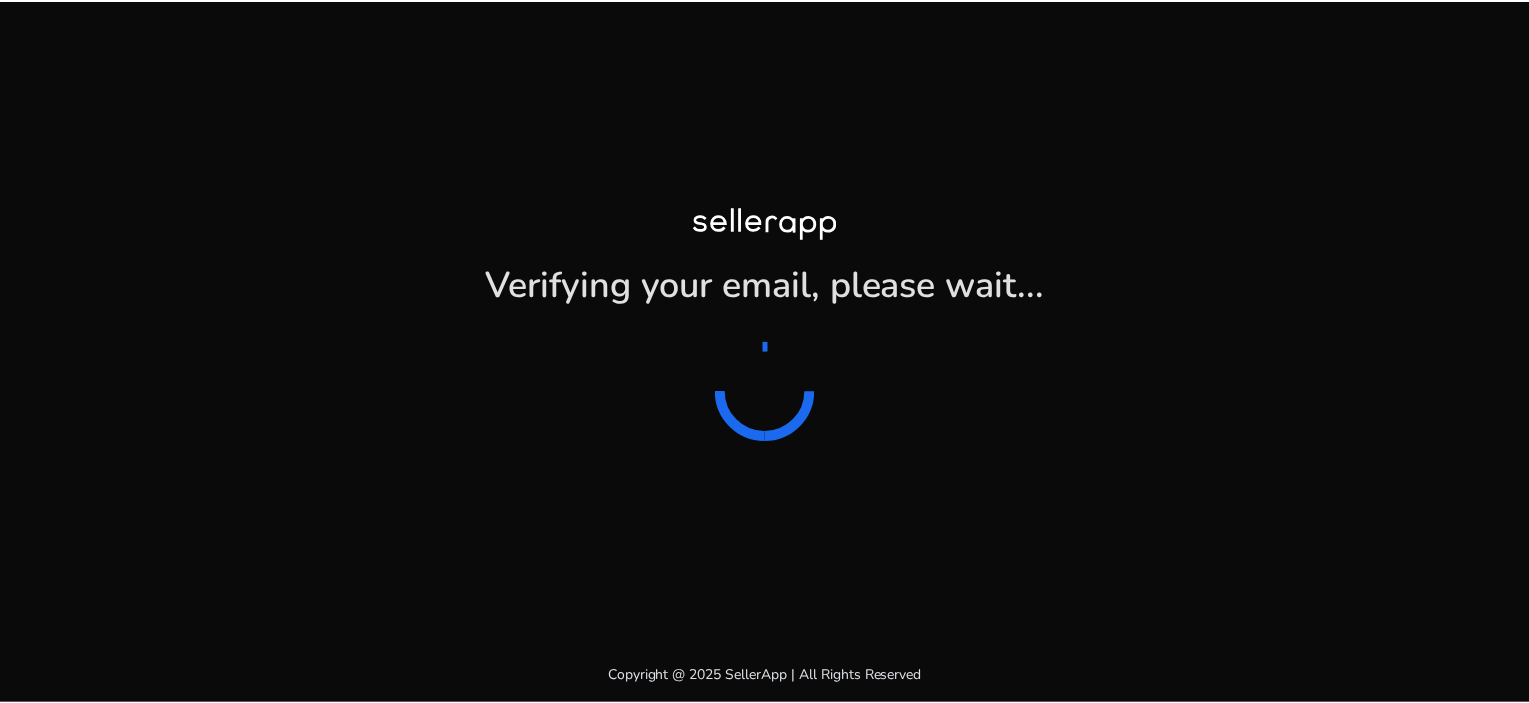 scroll, scrollTop: 0, scrollLeft: 0, axis: both 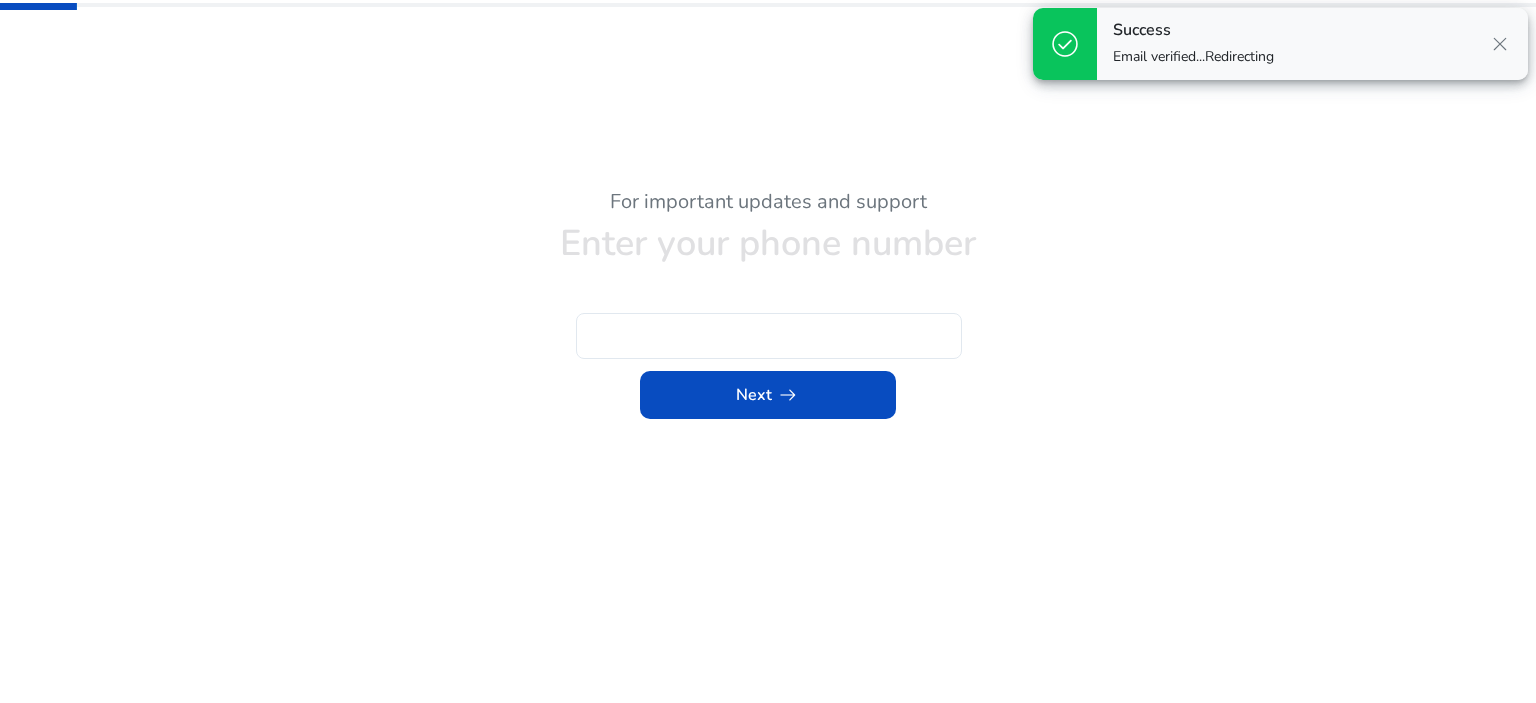 type on "****" 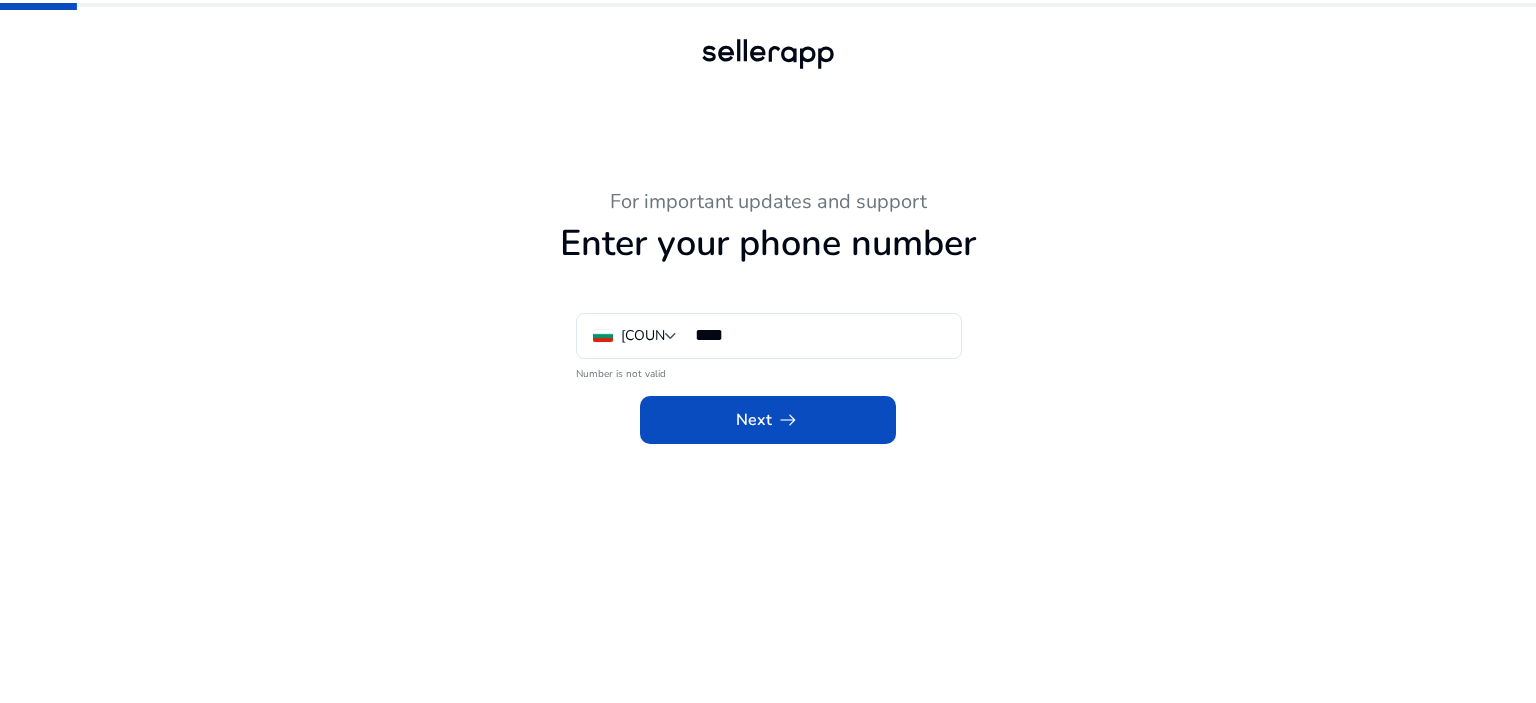 click 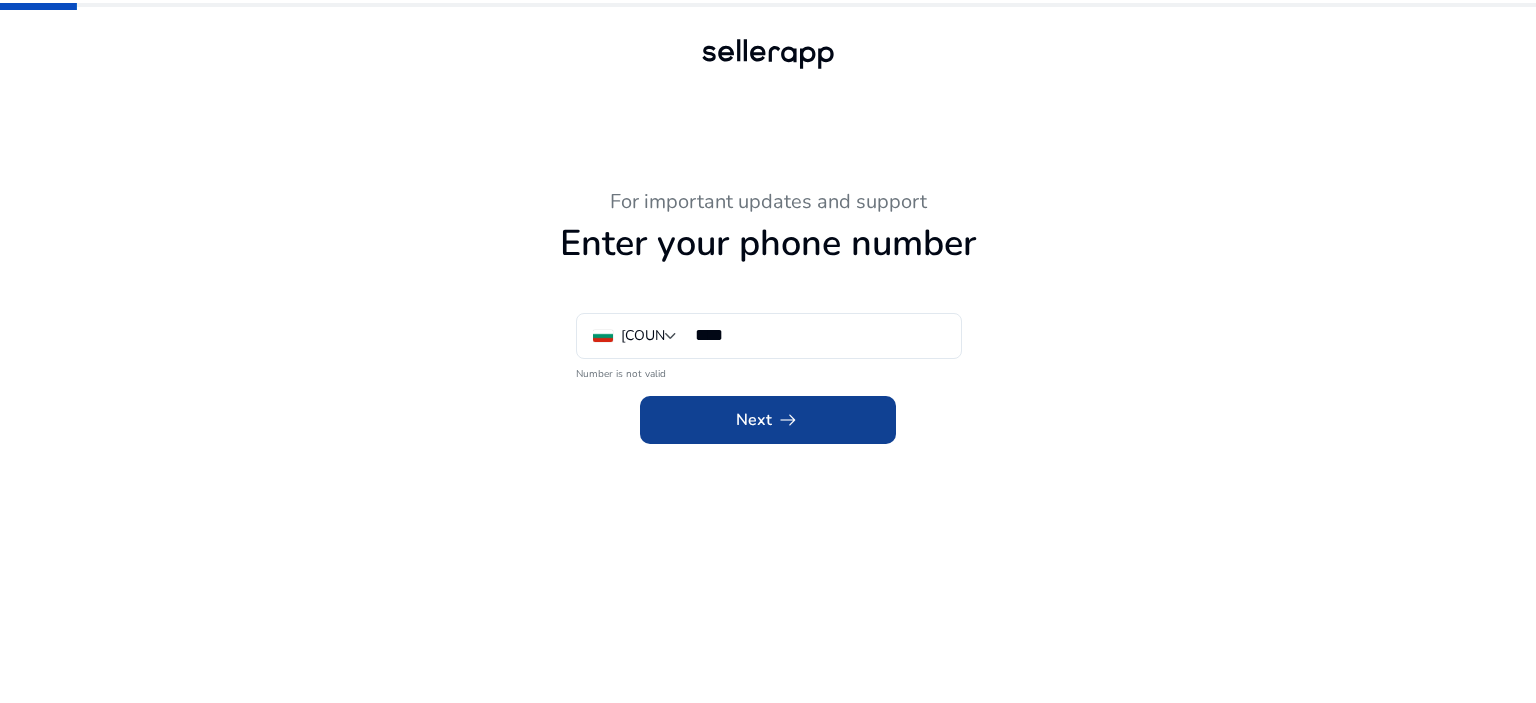 click on "arrow_right_alt" 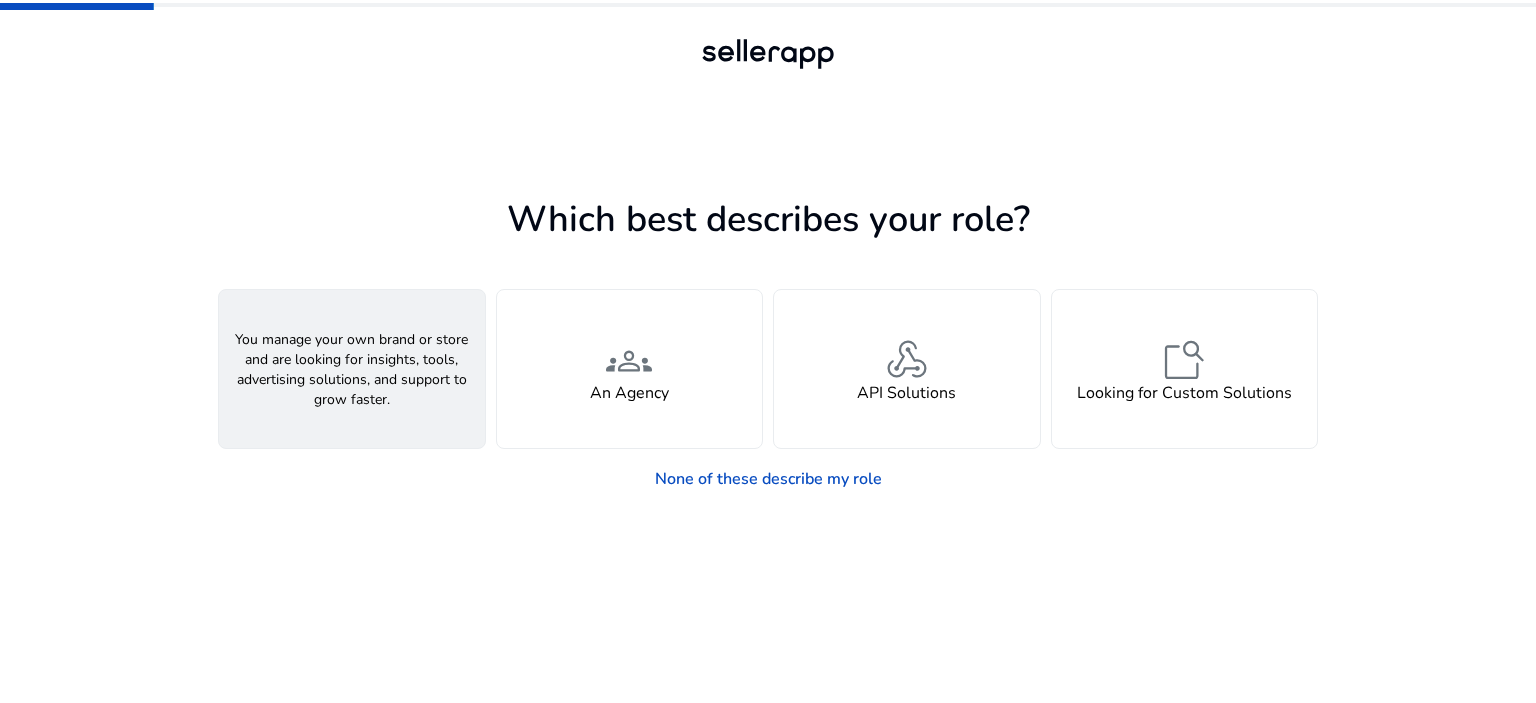 click on "person  A Seller" 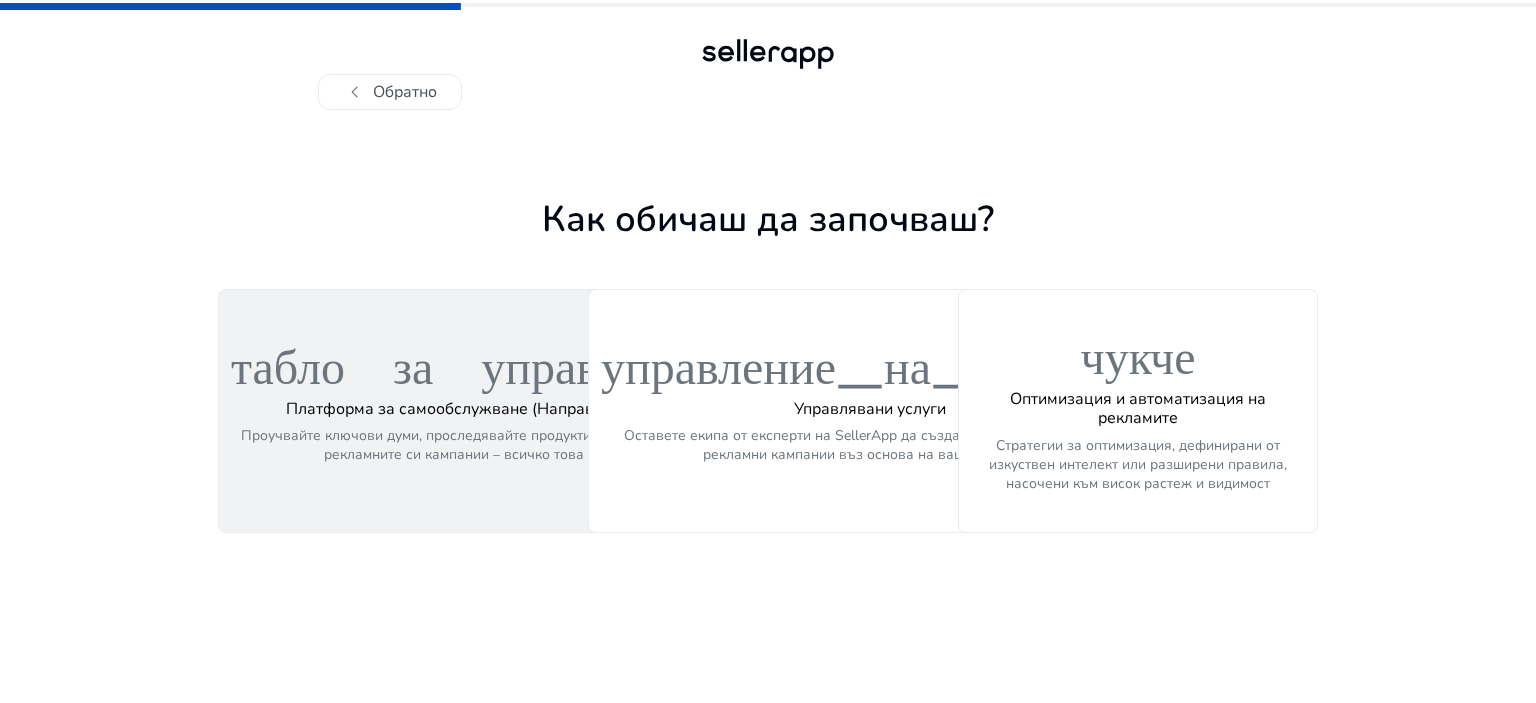 click on "Платформа за самообслужване (Направи си сам)" 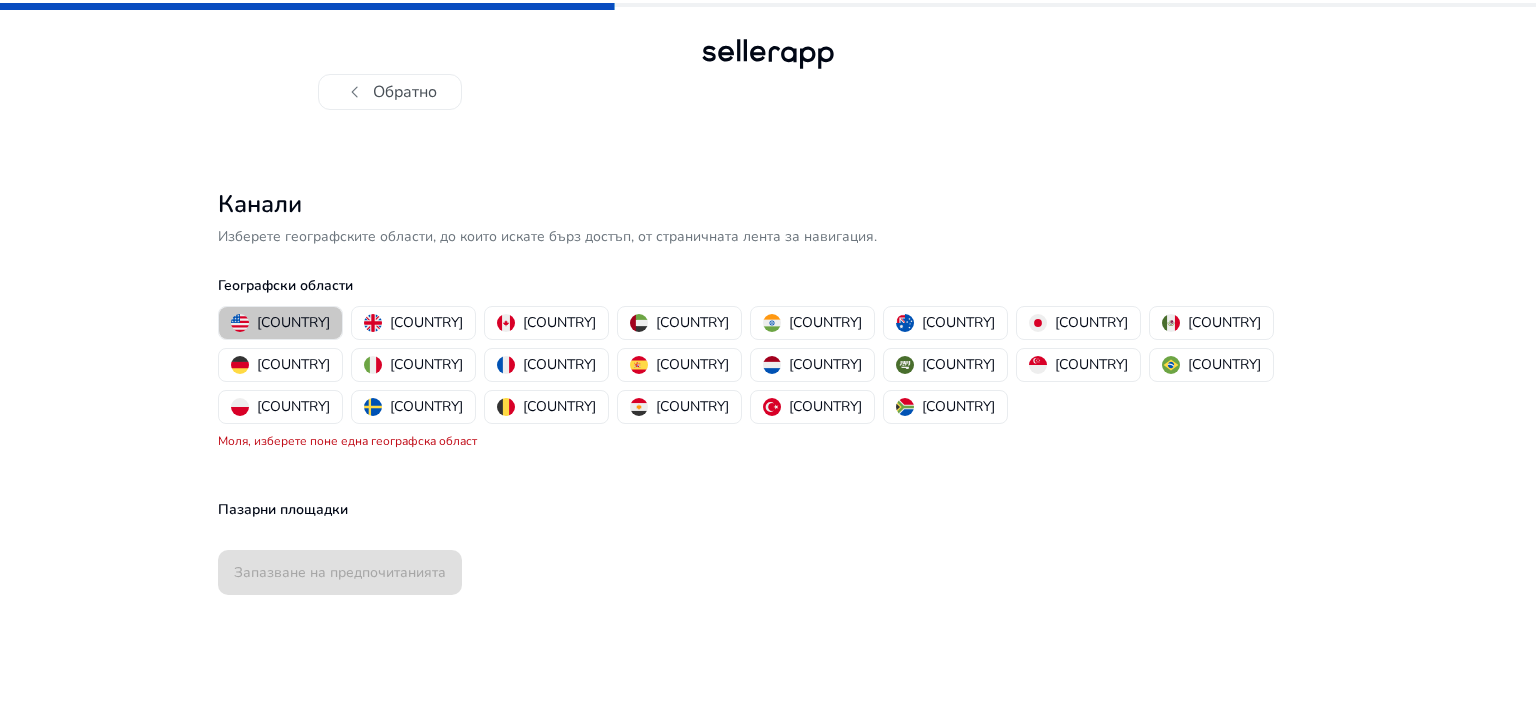 click on "[COUNTRY]" at bounding box center [293, 322] 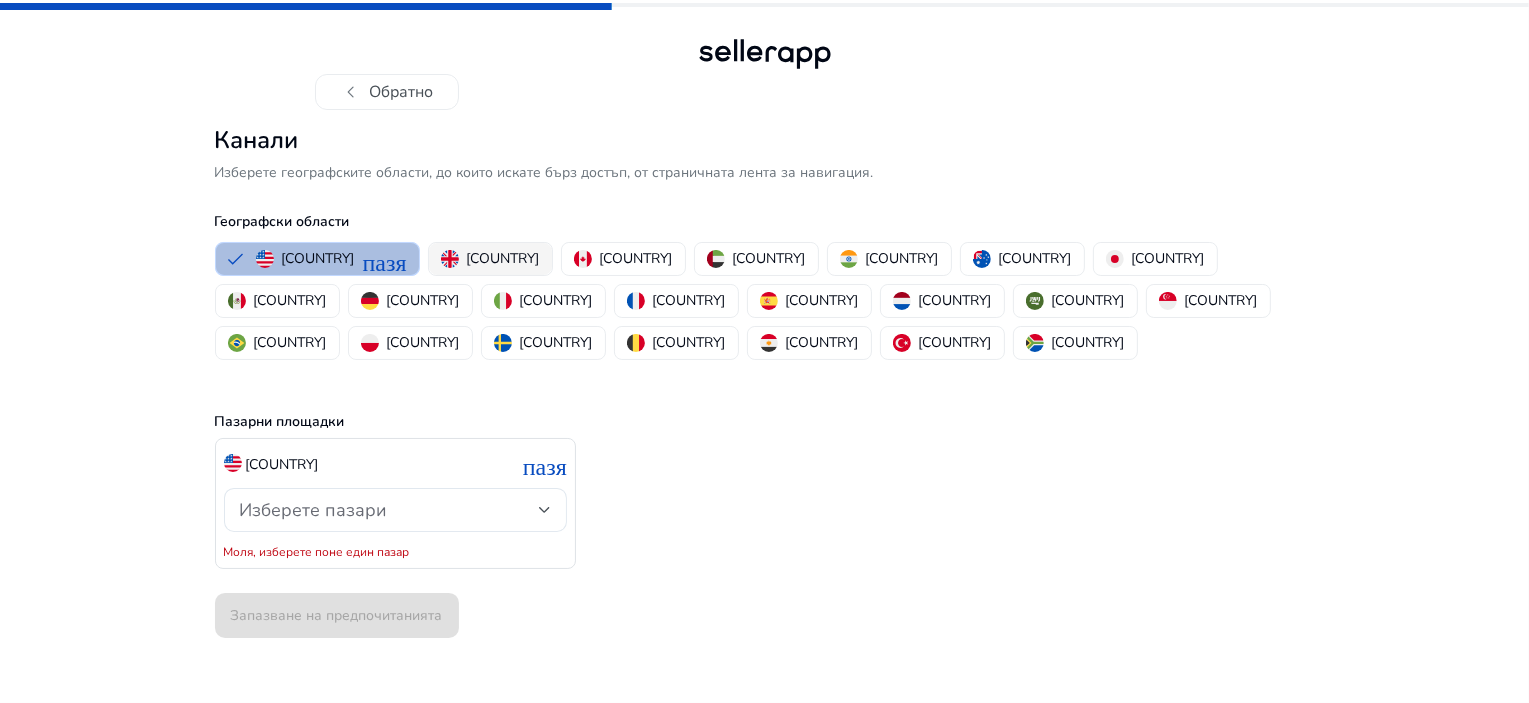 click on "[COUNTRY]" at bounding box center [503, 258] 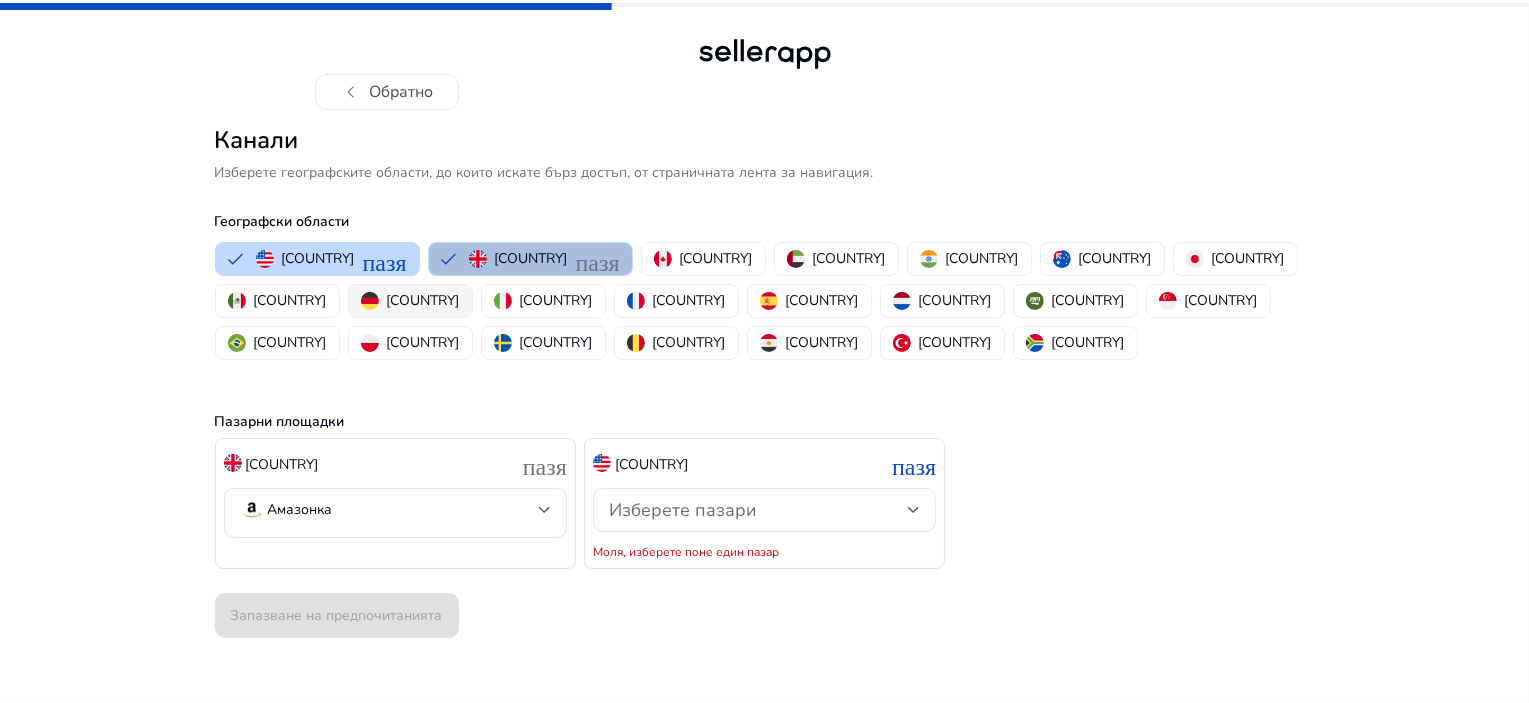 click on "[COUNTRY]" at bounding box center (423, 300) 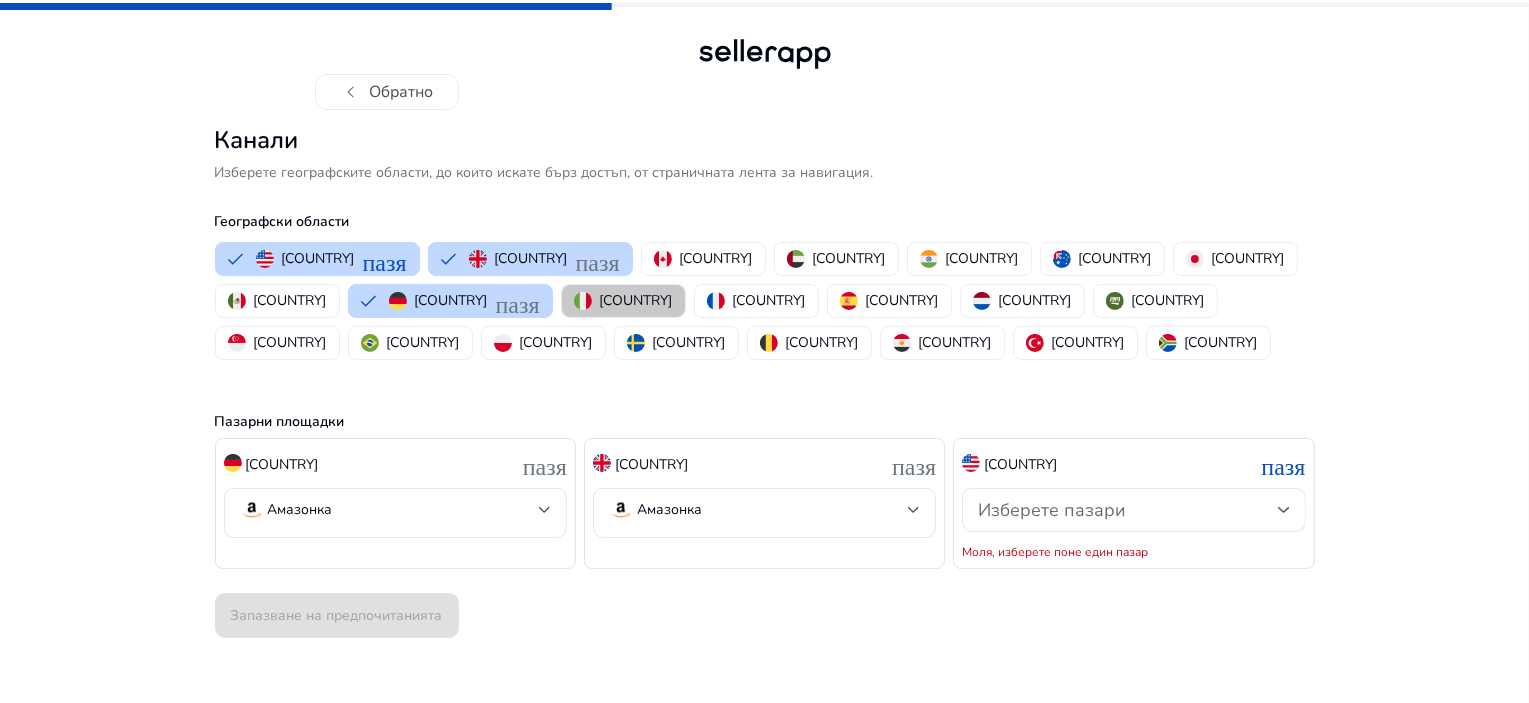 click on "[COUNTRY]" at bounding box center (623, 301) 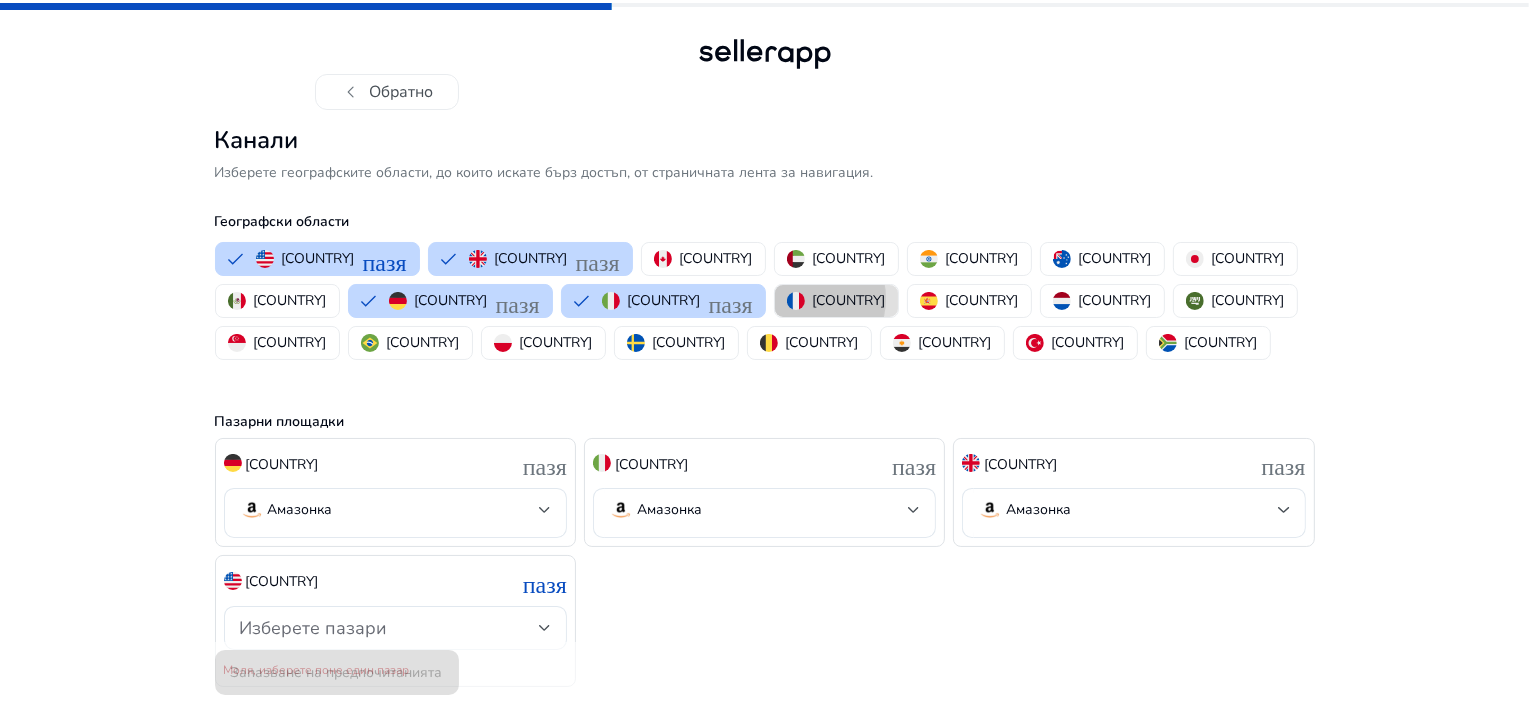 click at bounding box center (796, 301) 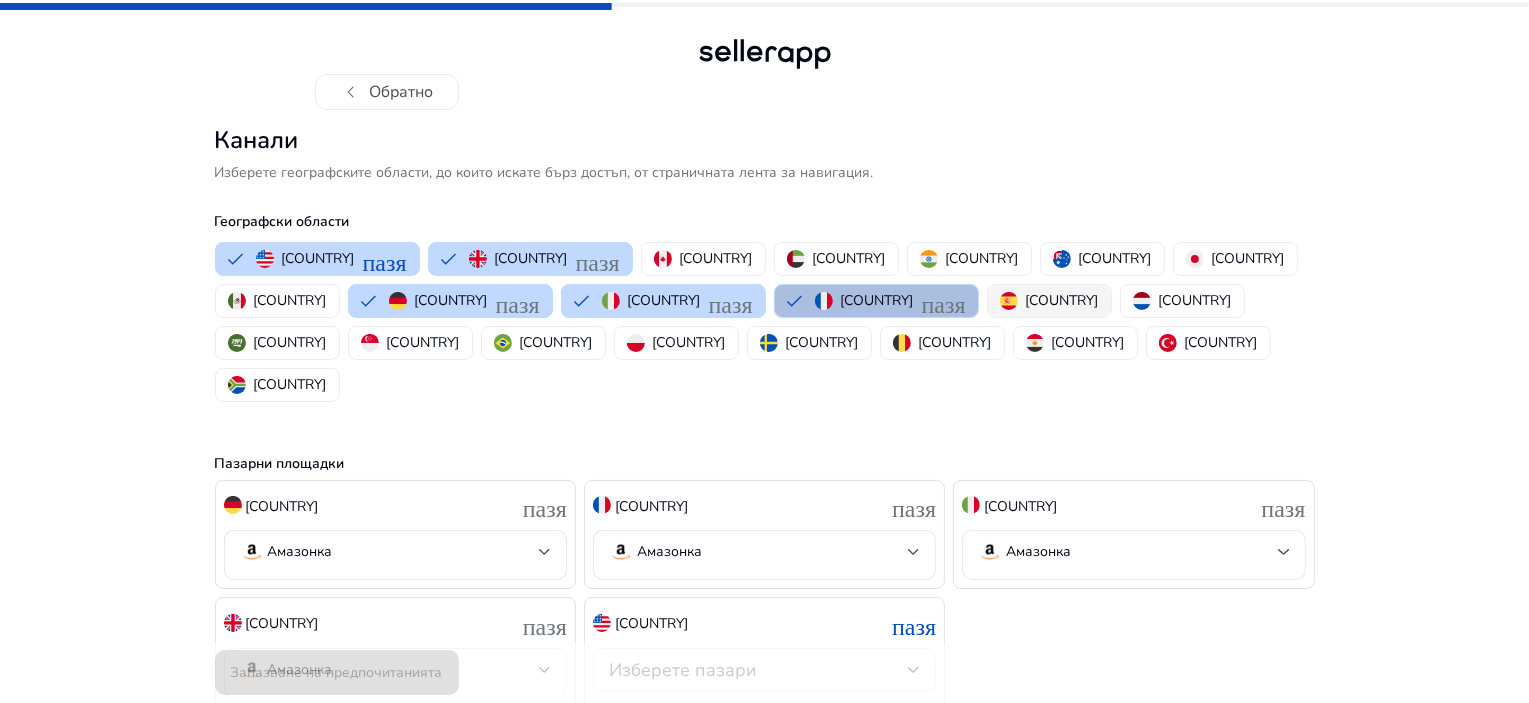 click at bounding box center [1009, 301] 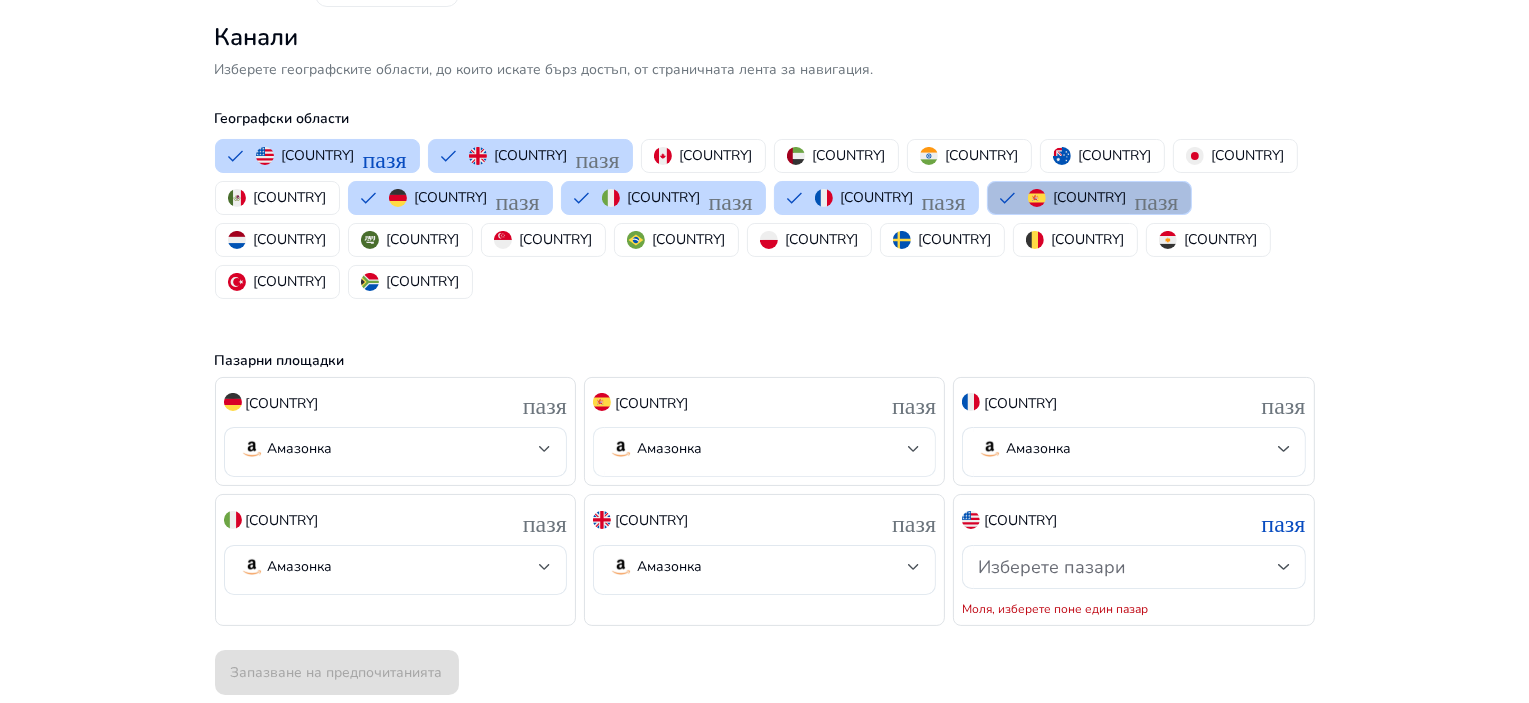 scroll, scrollTop: 164, scrollLeft: 0, axis: vertical 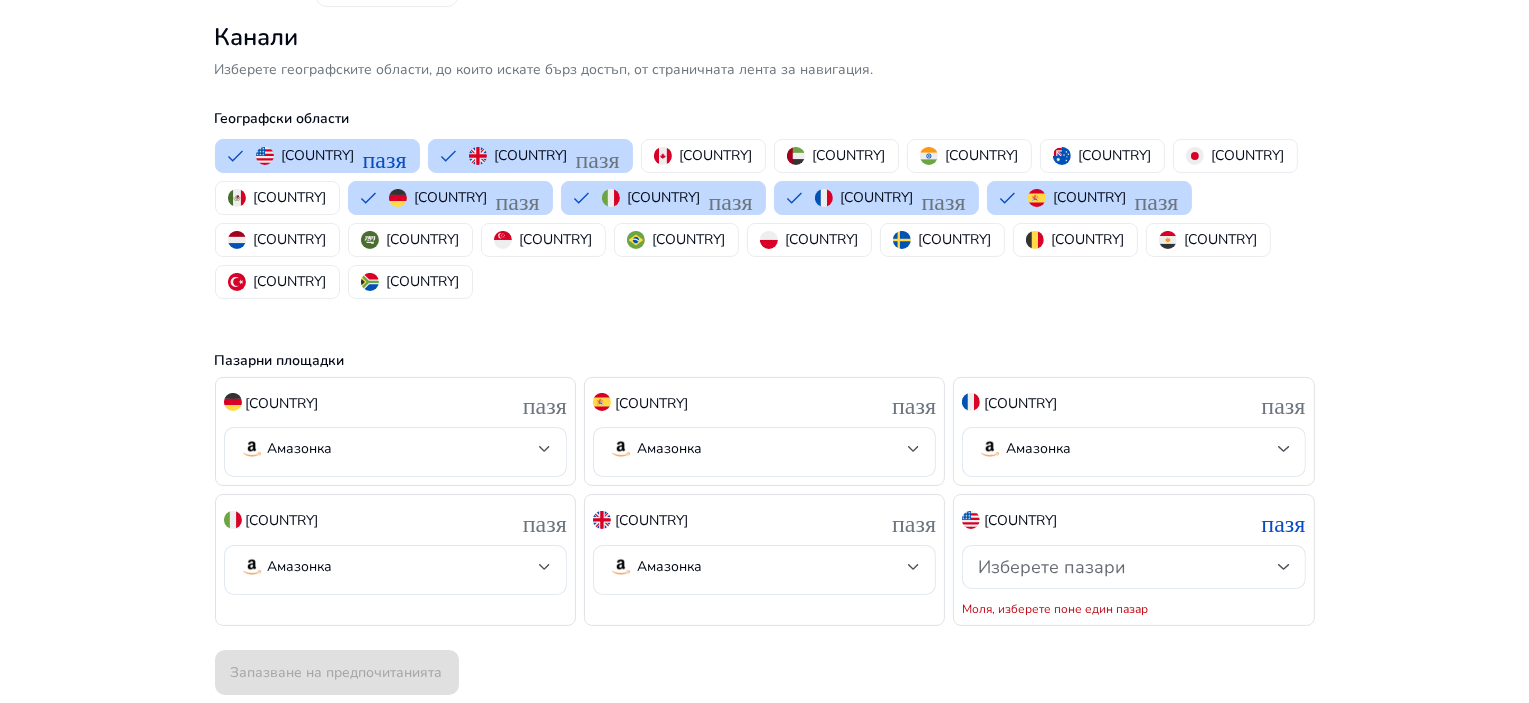 click on "Запазване на предпочитанията" 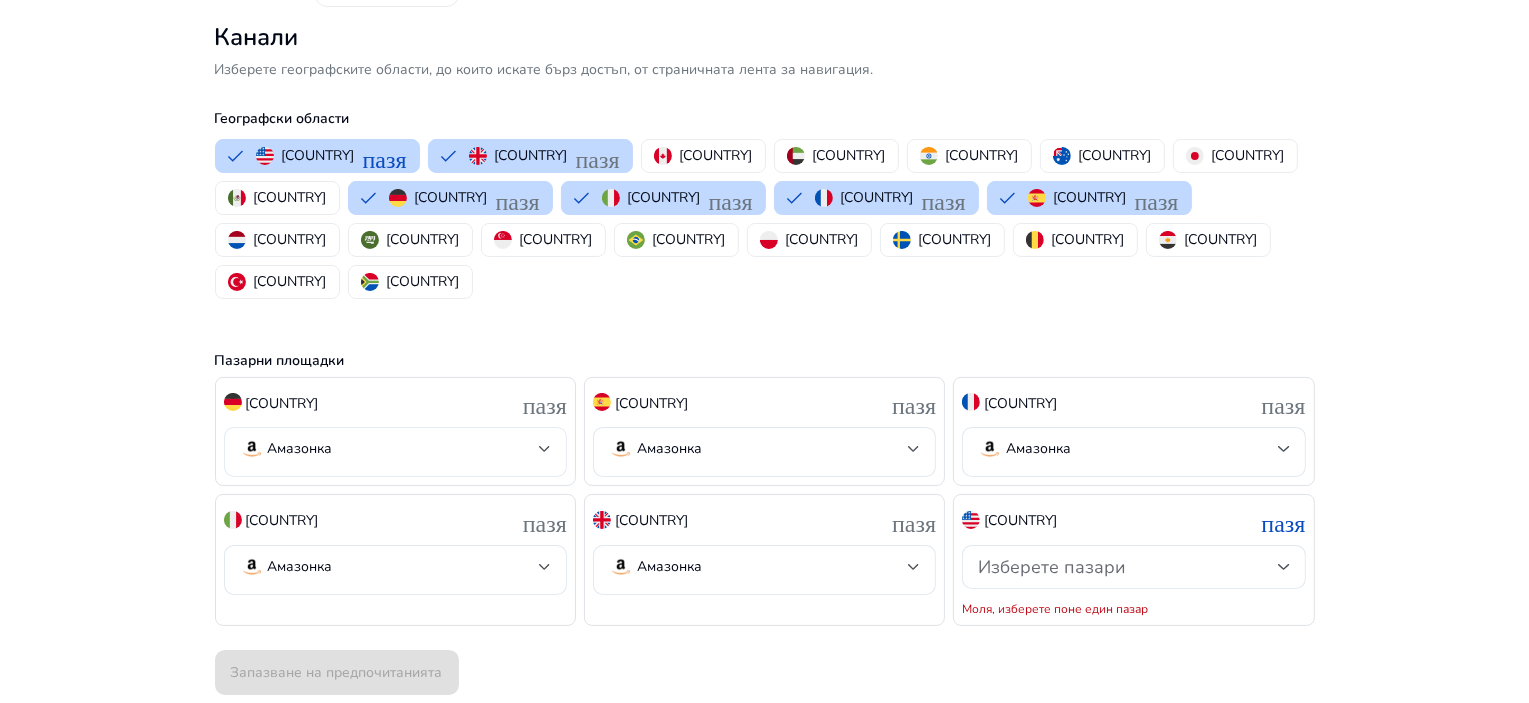 click on "Амазонка" at bounding box center [300, 448] 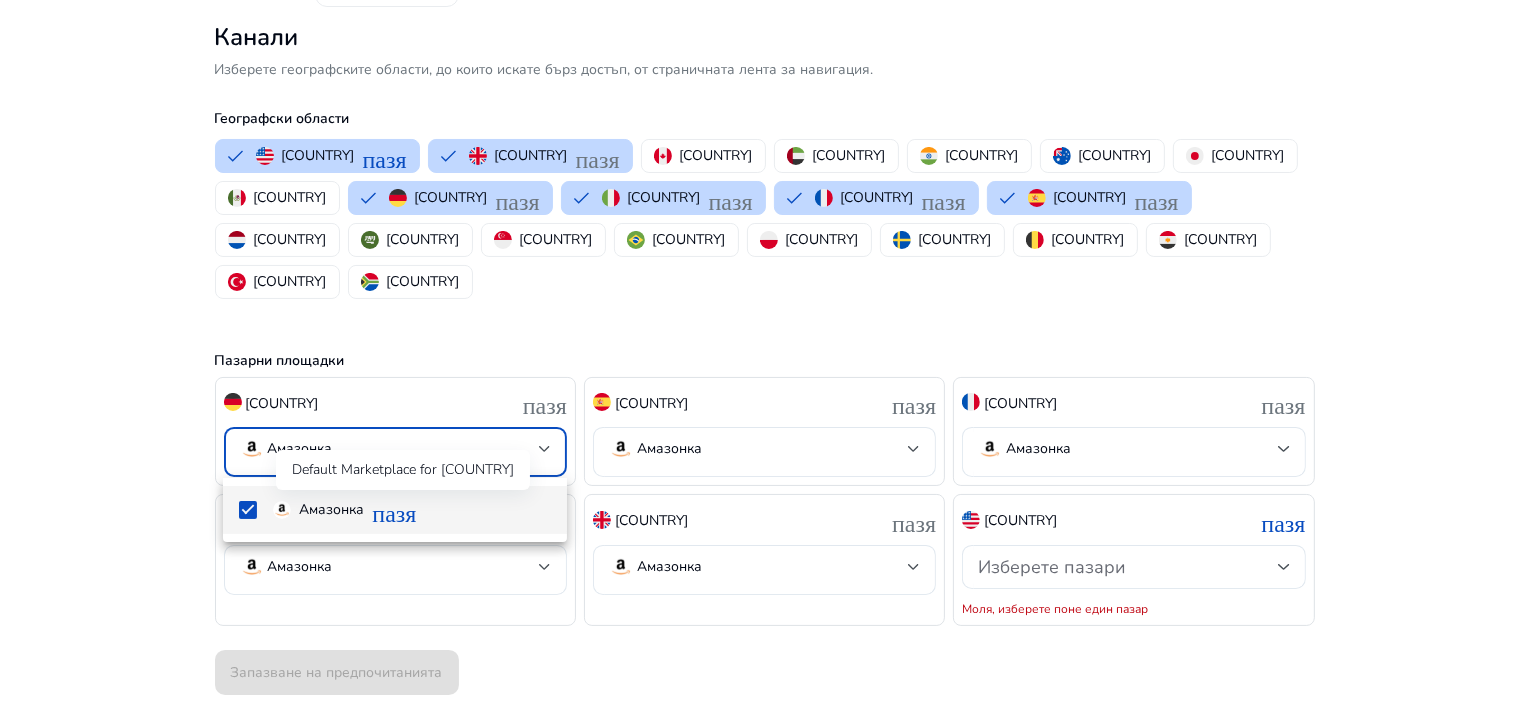 click on "пазя" at bounding box center (394, 510) 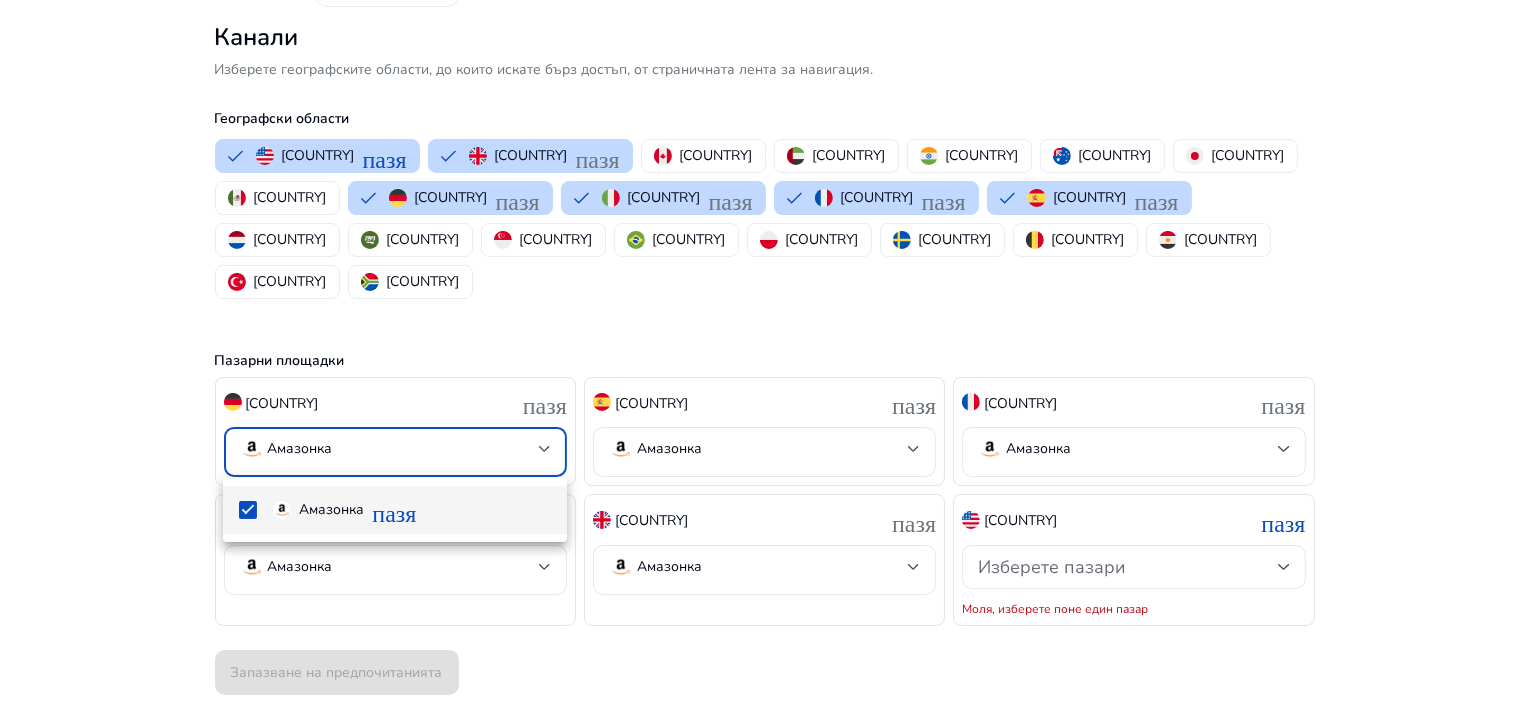 click at bounding box center [764, 351] 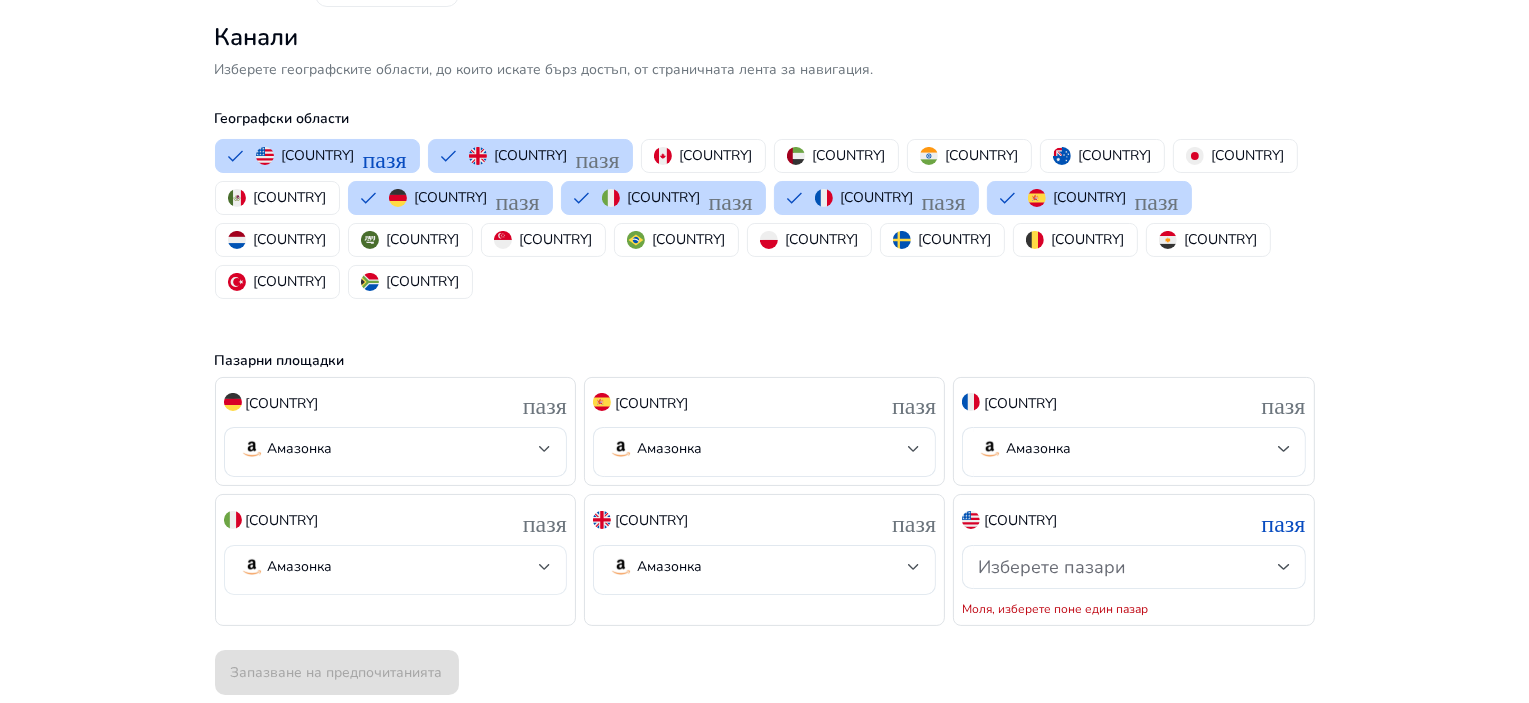click on "Амазонка" at bounding box center [300, 566] 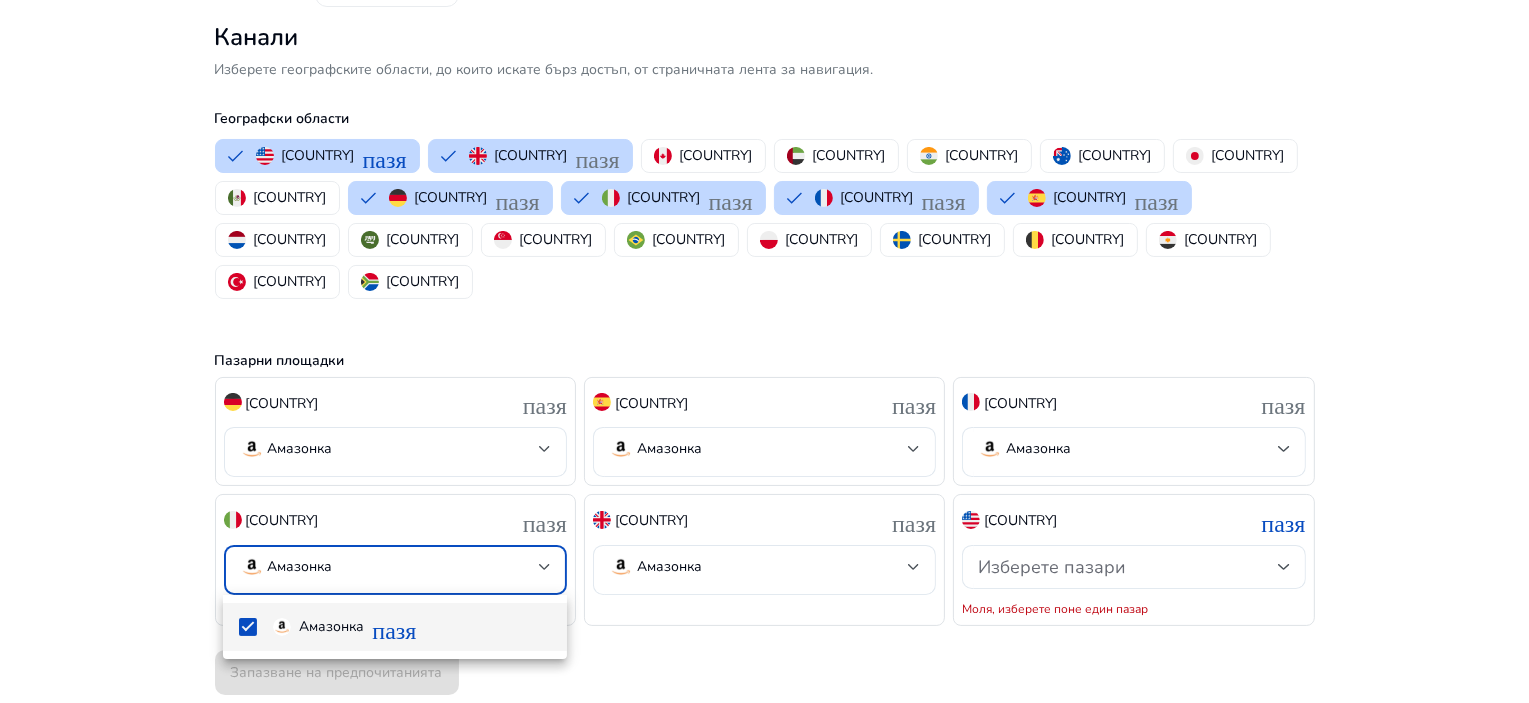 click at bounding box center (764, 351) 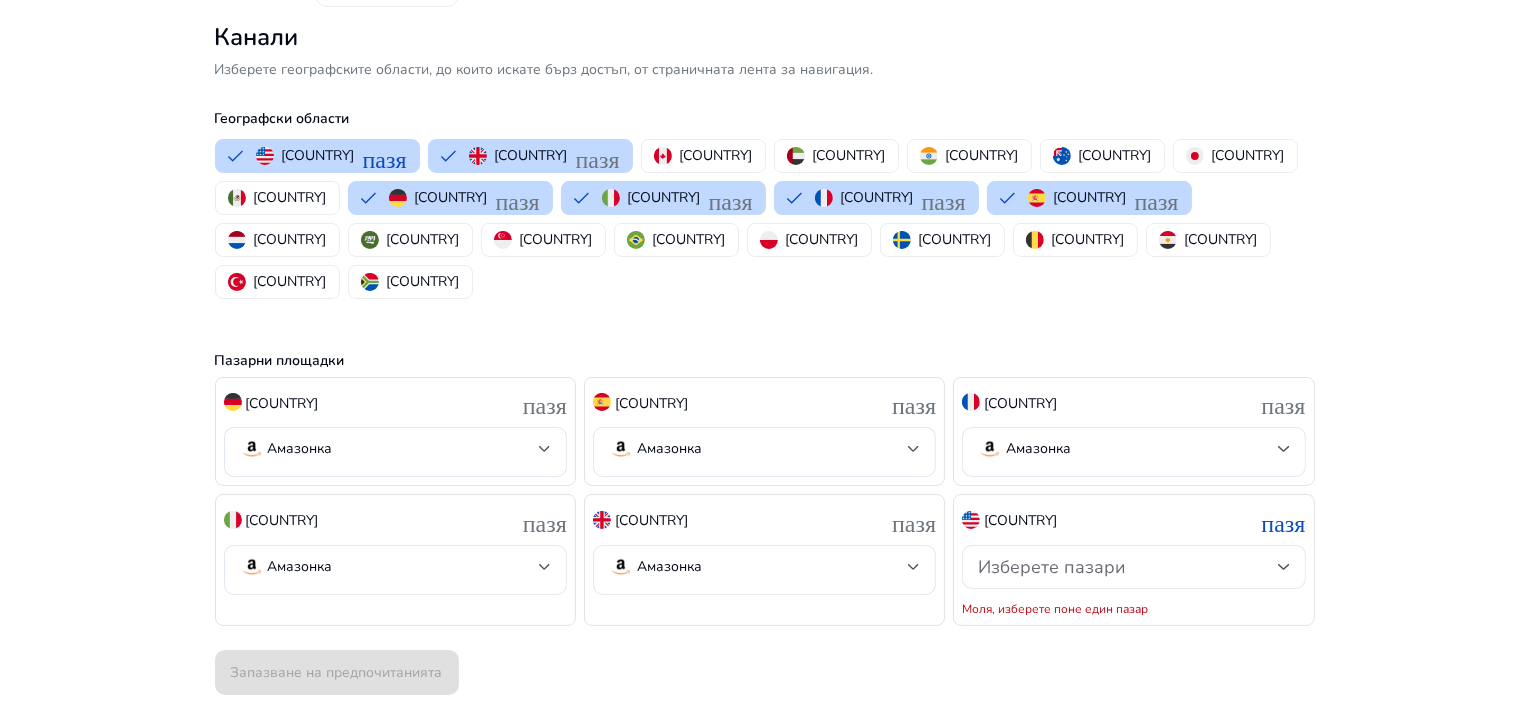 click on "[COUNTRY]" 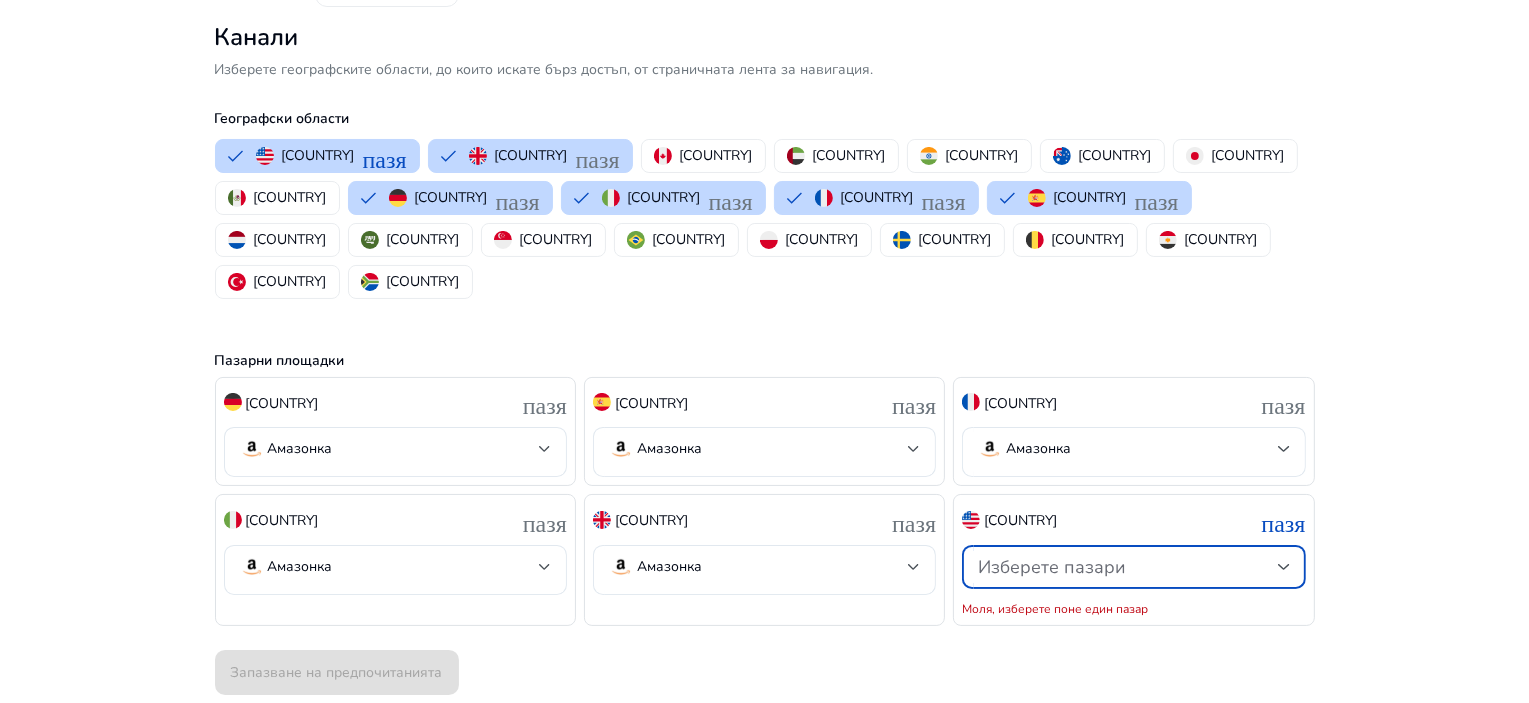 click on "Изберете пазари" at bounding box center (1127, 567) 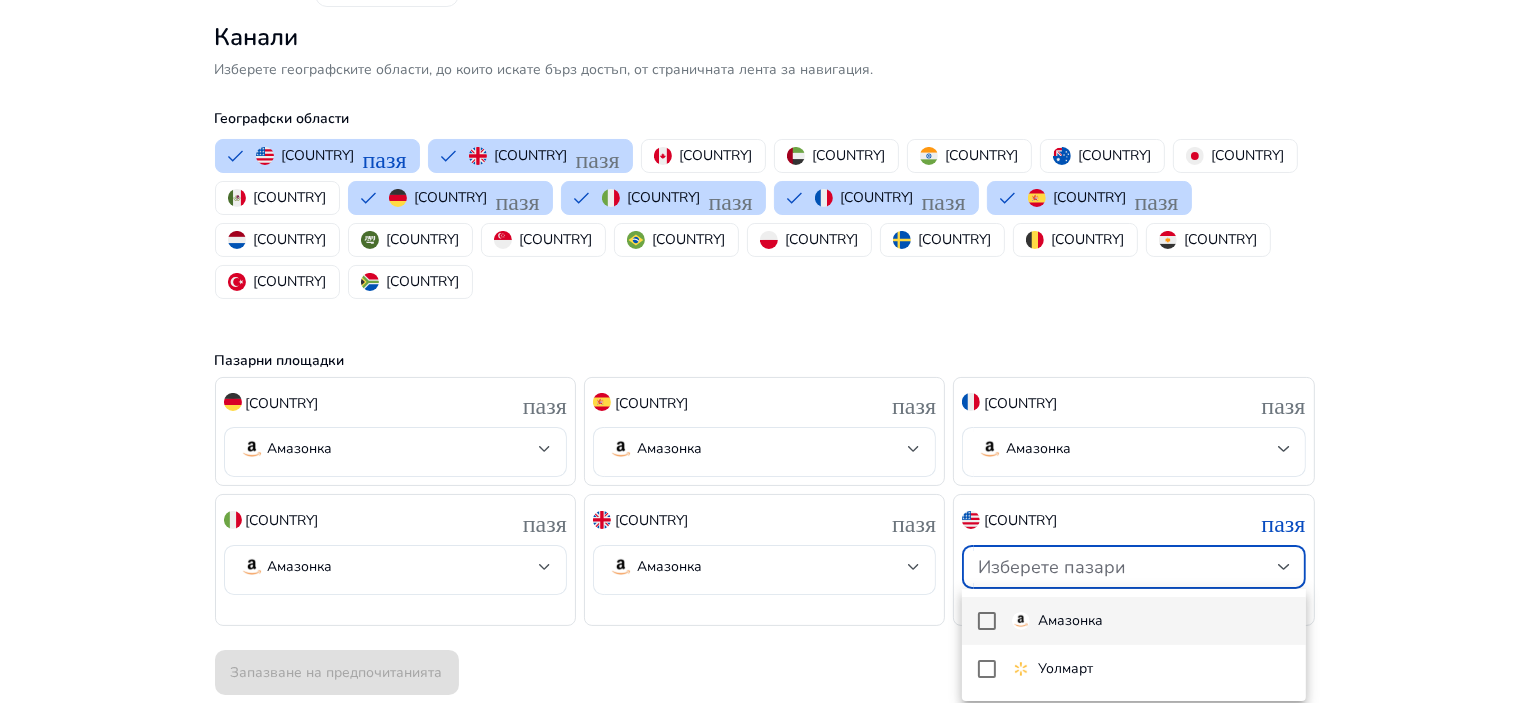 click on "Амазонка" at bounding box center [1070, 620] 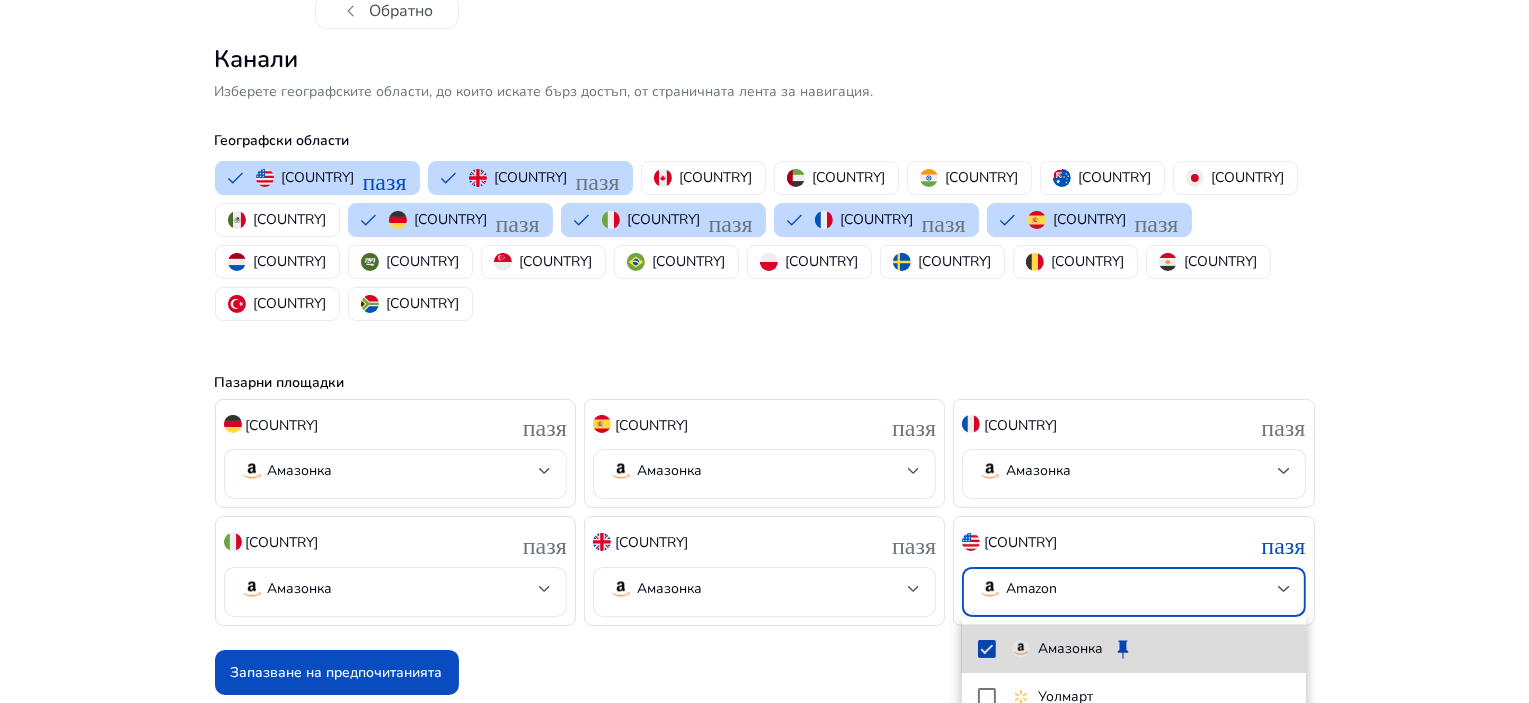 scroll, scrollTop: 142, scrollLeft: 0, axis: vertical 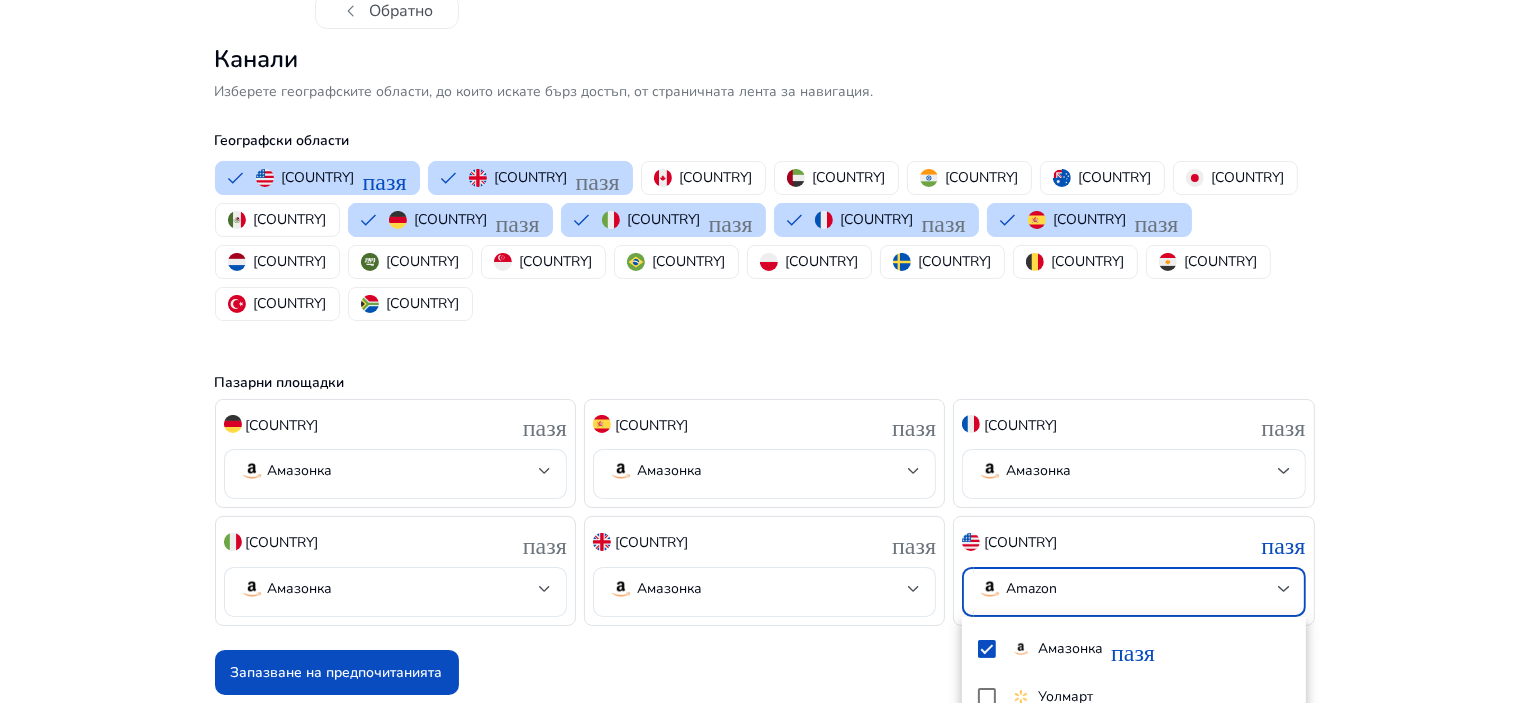 click at bounding box center [764, 351] 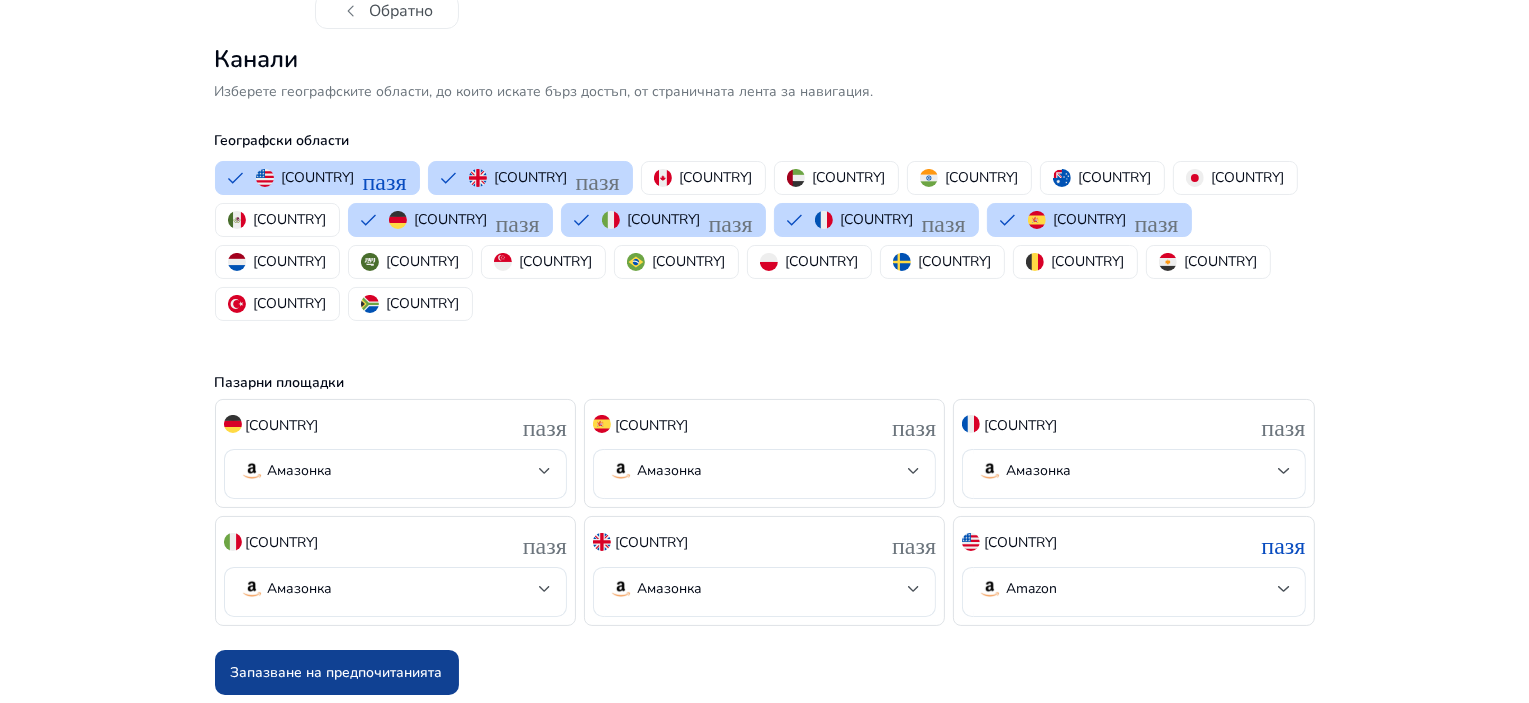 click on "Запазване на предпочитанията" 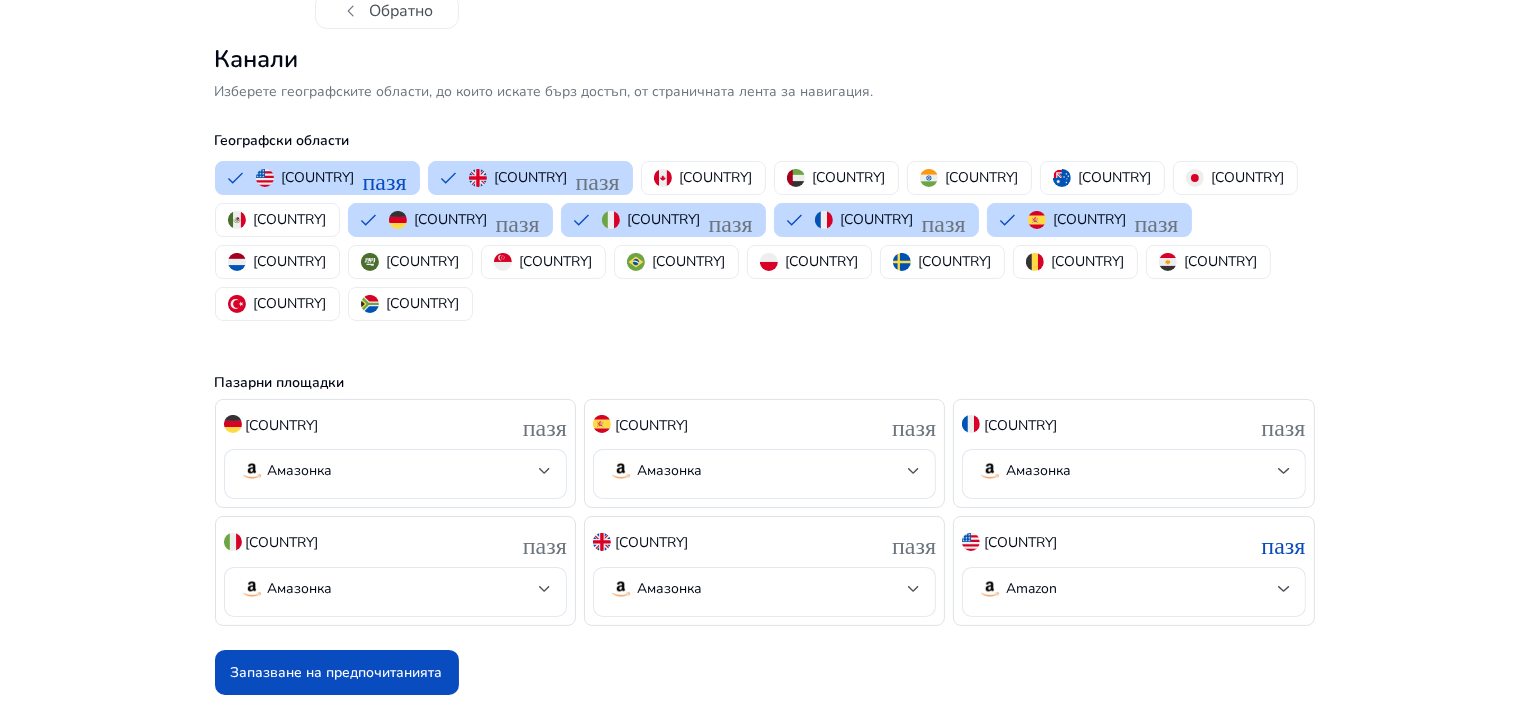 click on "Запазване на предпочитанията" 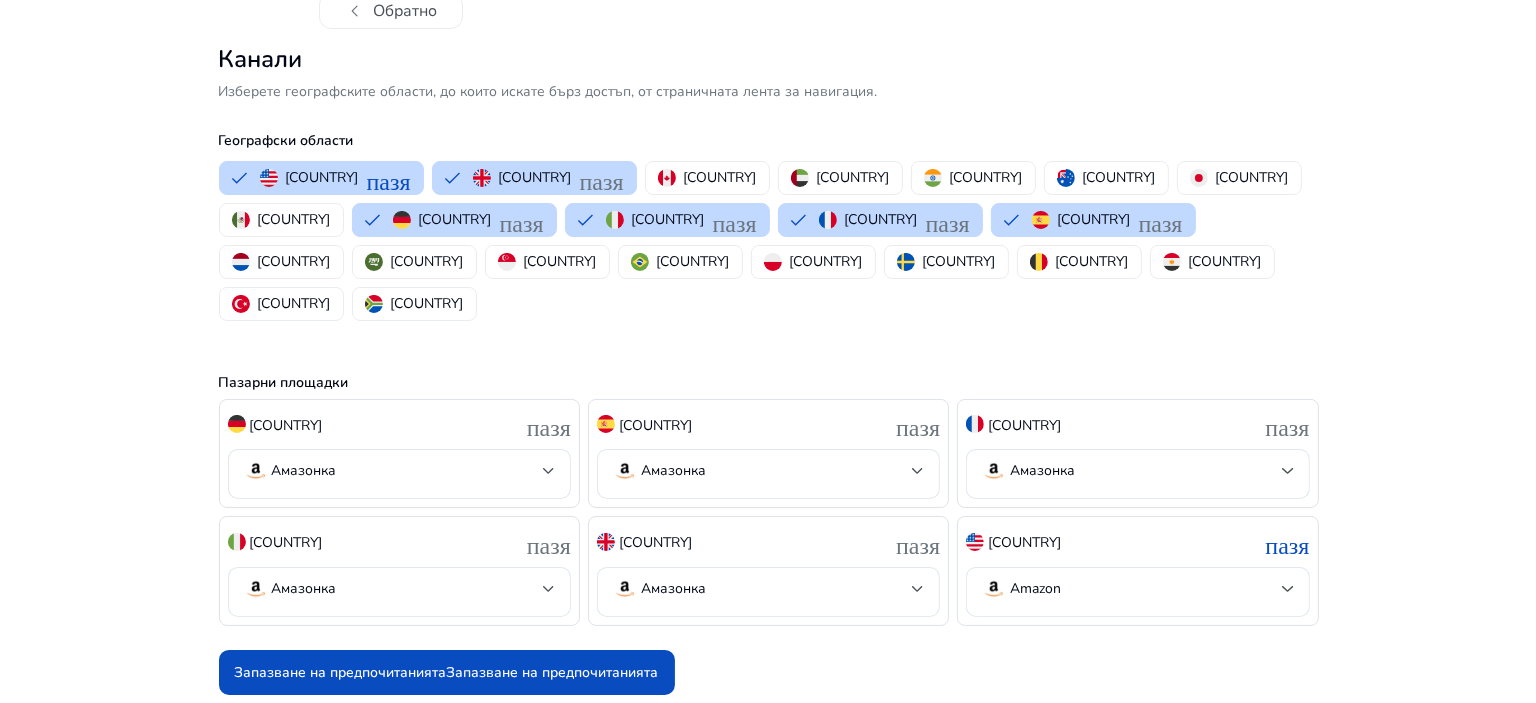 scroll, scrollTop: 0, scrollLeft: 0, axis: both 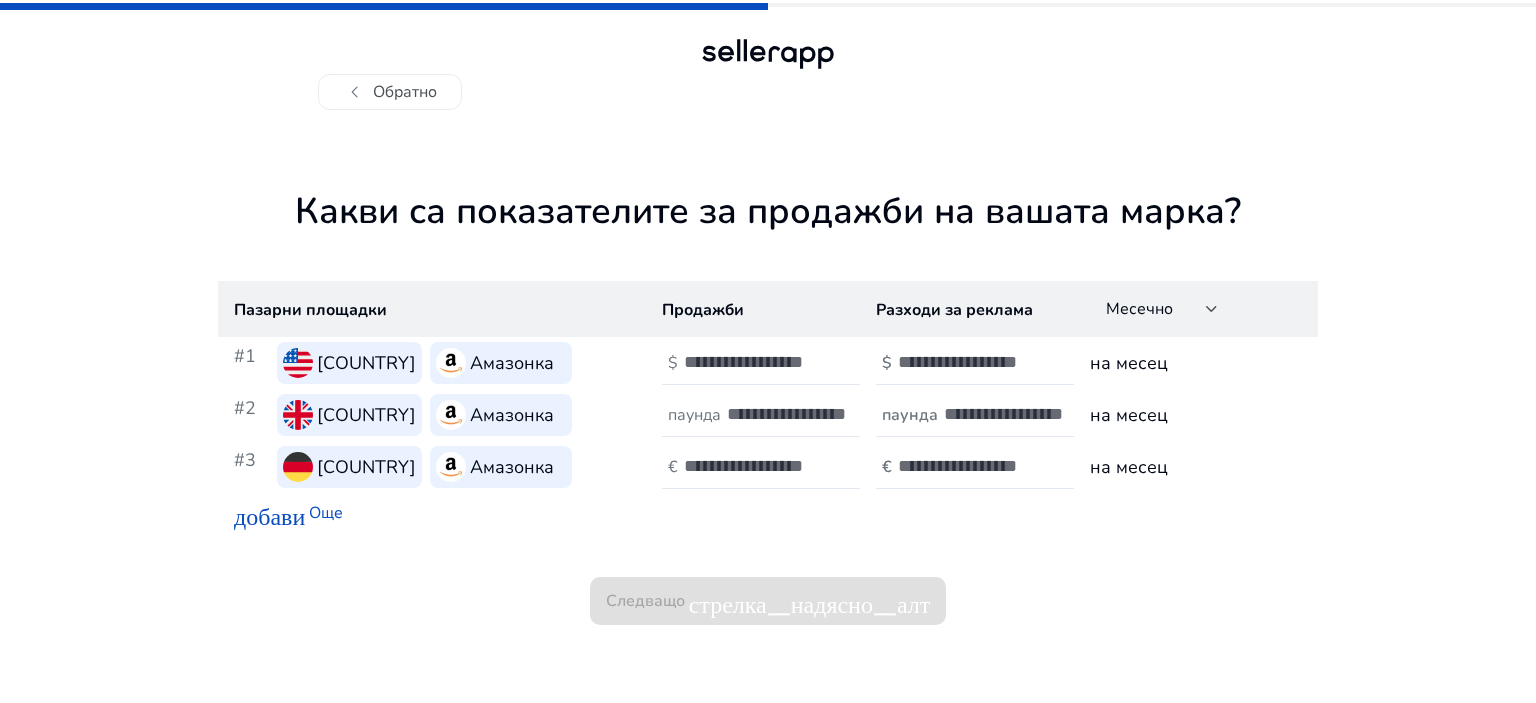 click on "Какви са показателите за продажби на вашата марка? Пазарни площадки Продажби Разходи за реклама Месечно #1 [COUNTRY] Амазонка $ $ на месец #2 [COUNTRY] Амазонка паунда паунда на месец #3 [COUNTRY] Амазонка € € на месец добави Още Следващо стрелка_надясно_алт" 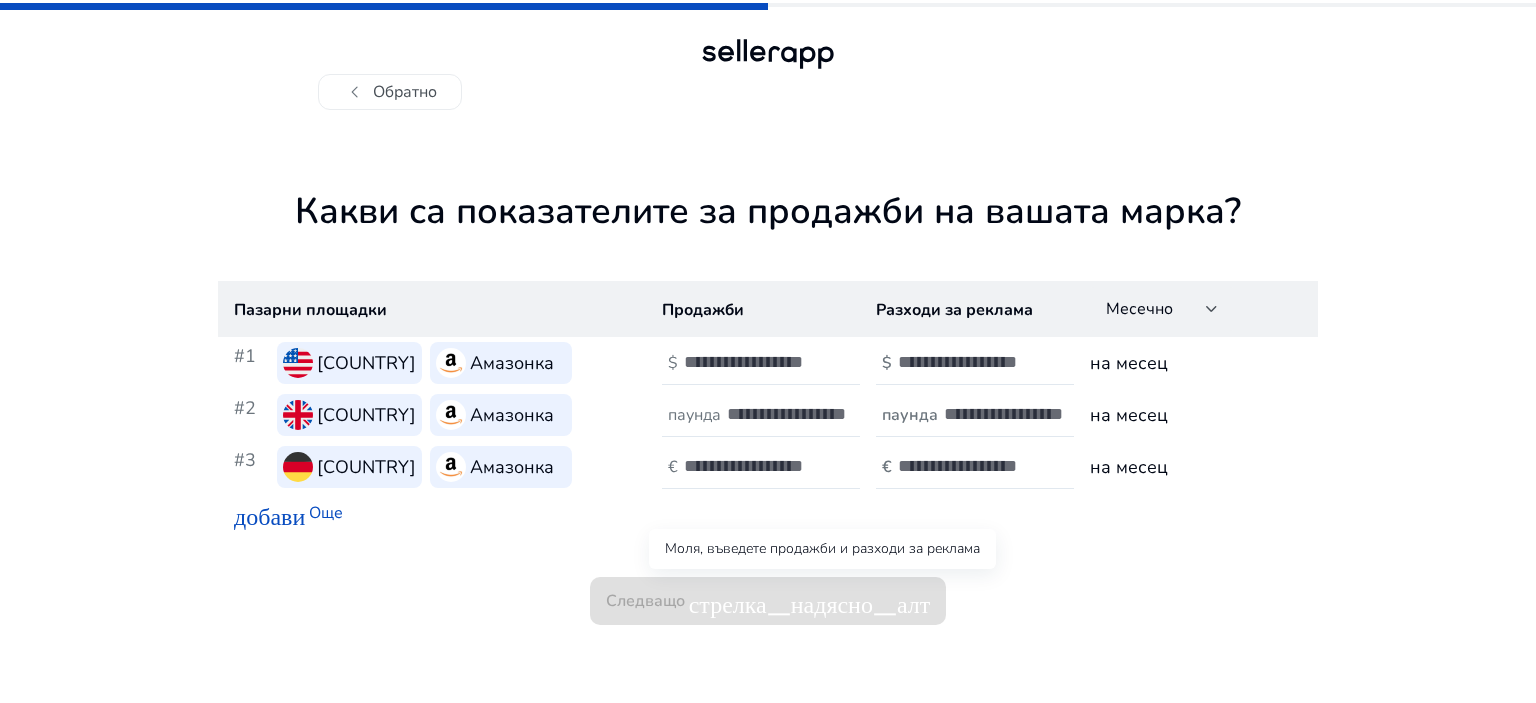 click on "Следващо стрелка_надясно_алт" 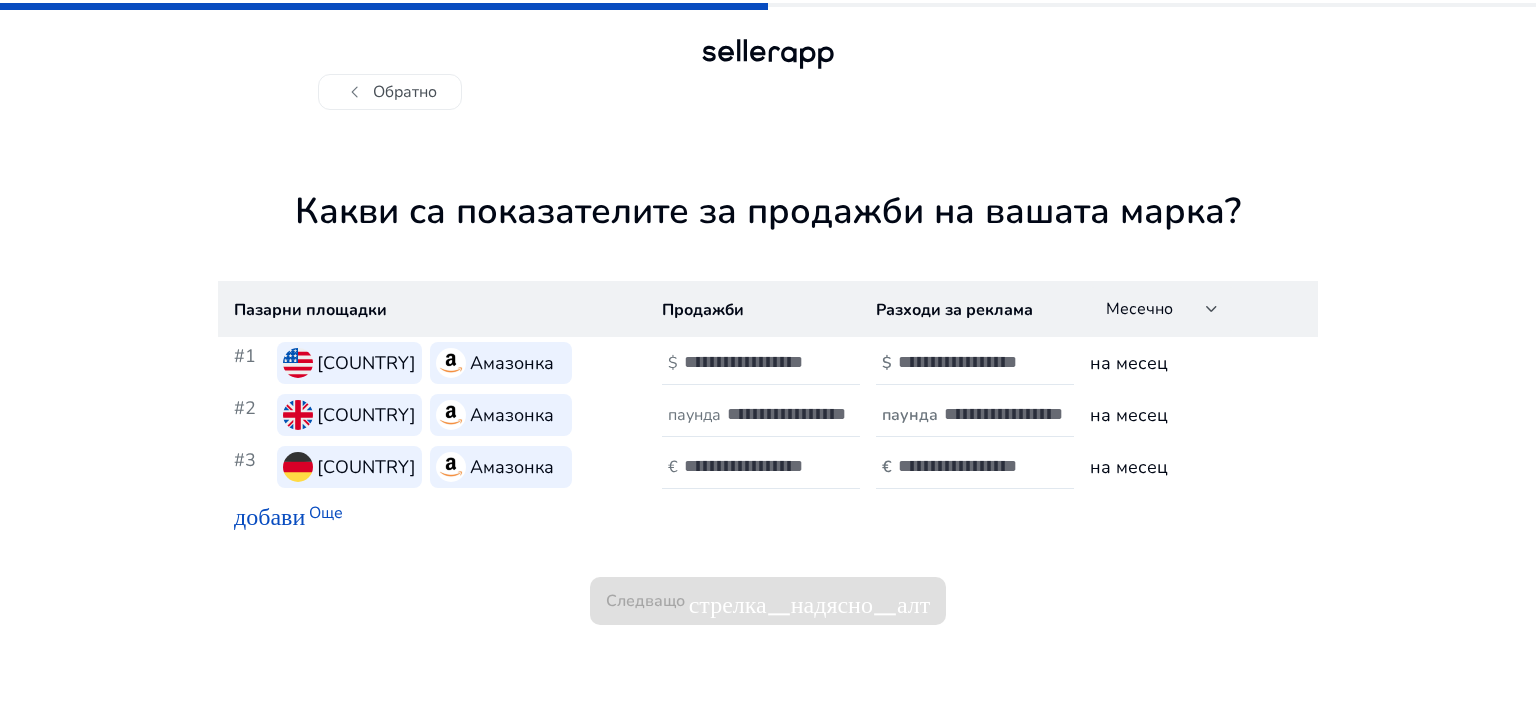 click on "Следващо стрелка_надясно_алт" 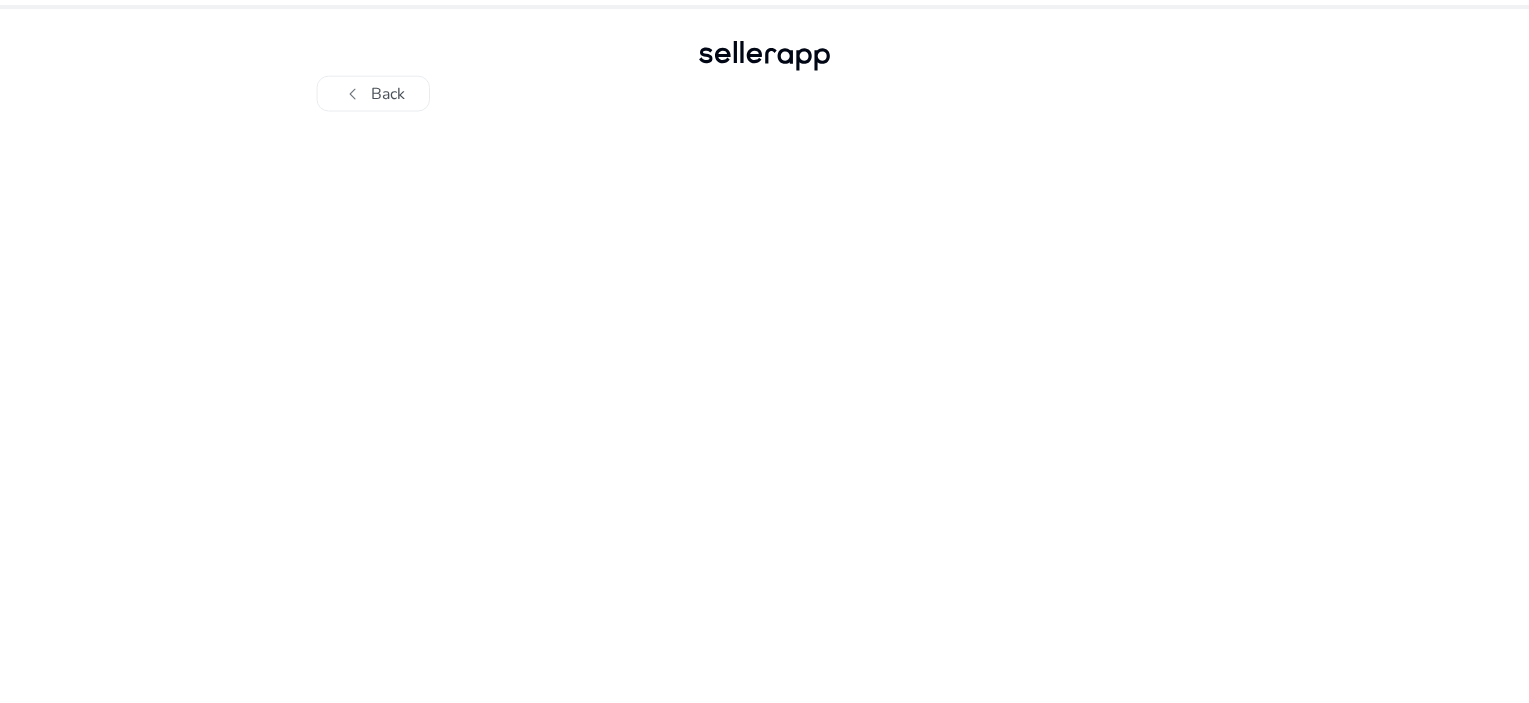 scroll, scrollTop: 0, scrollLeft: 0, axis: both 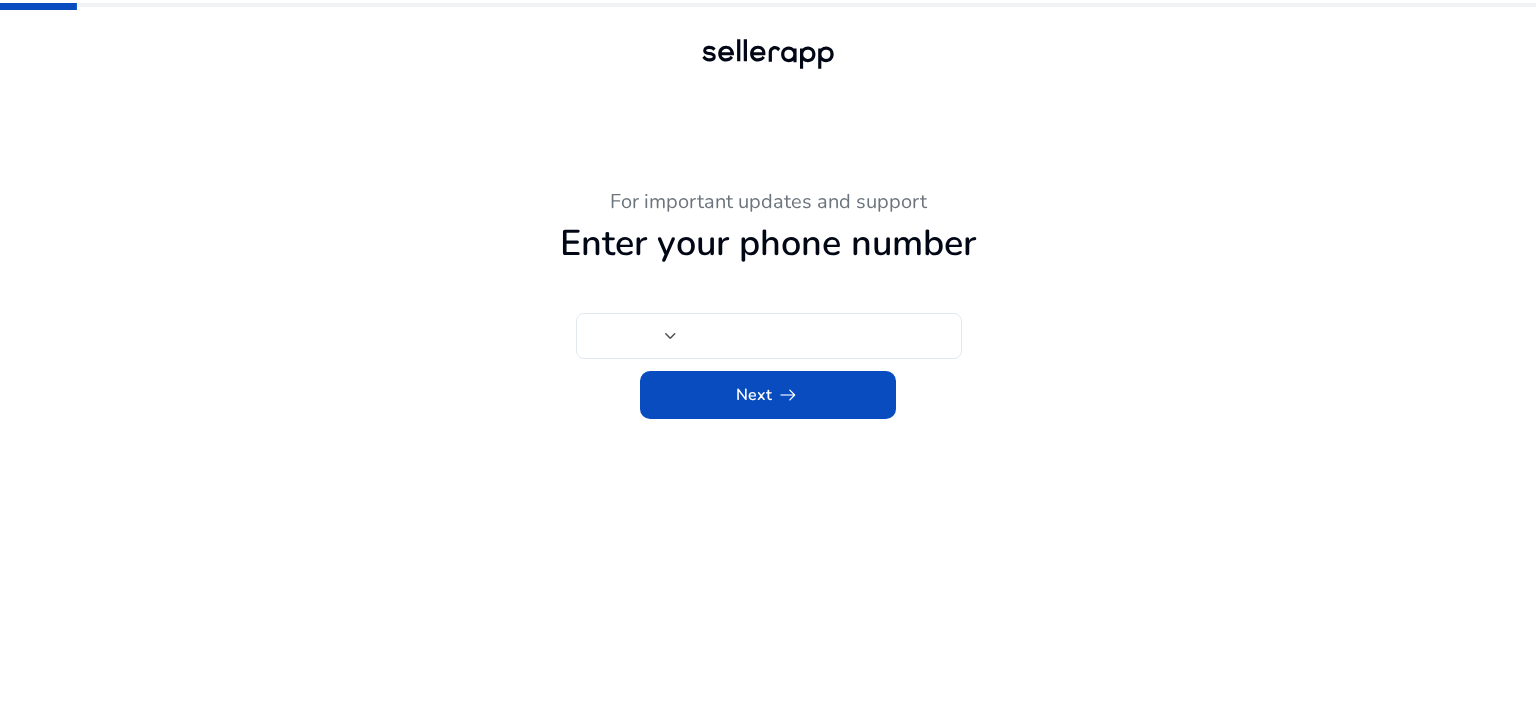 type on "****" 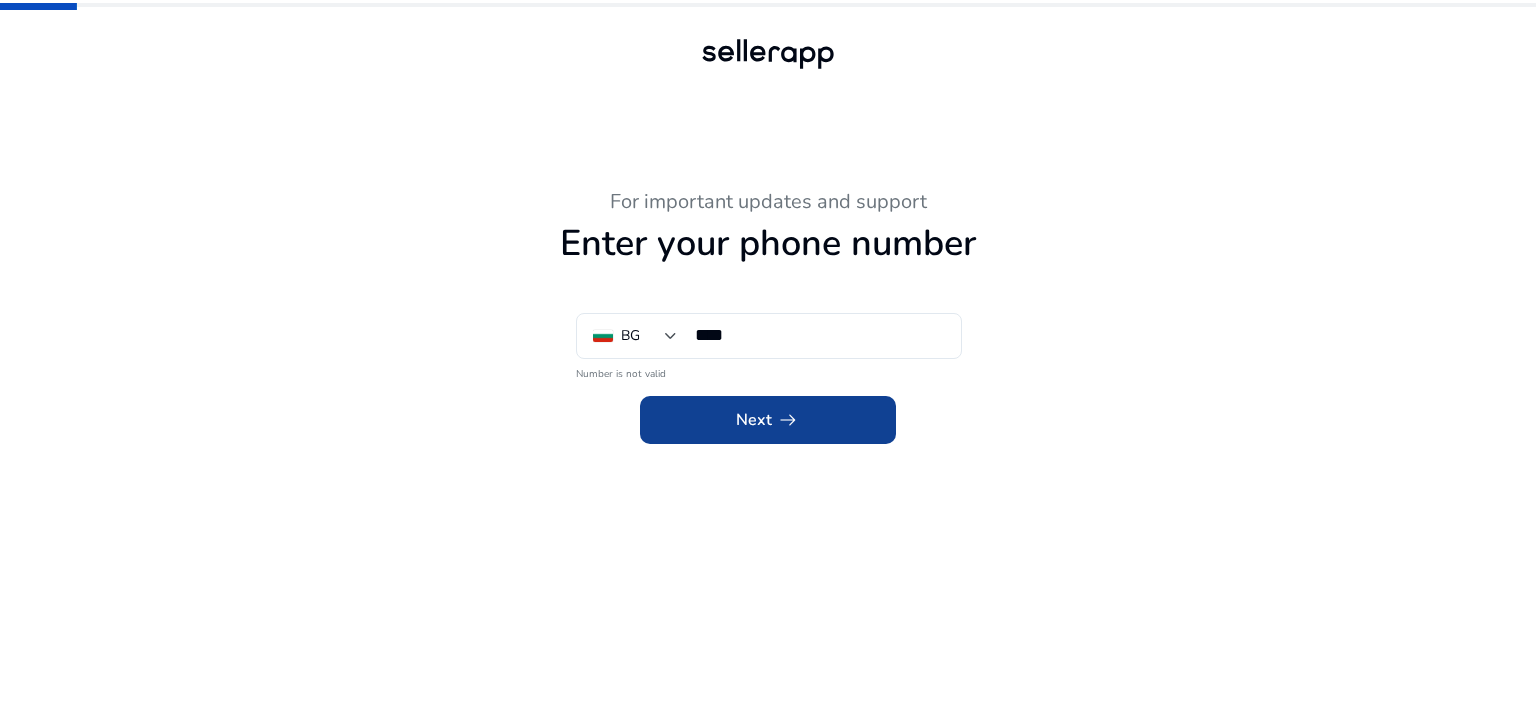 click 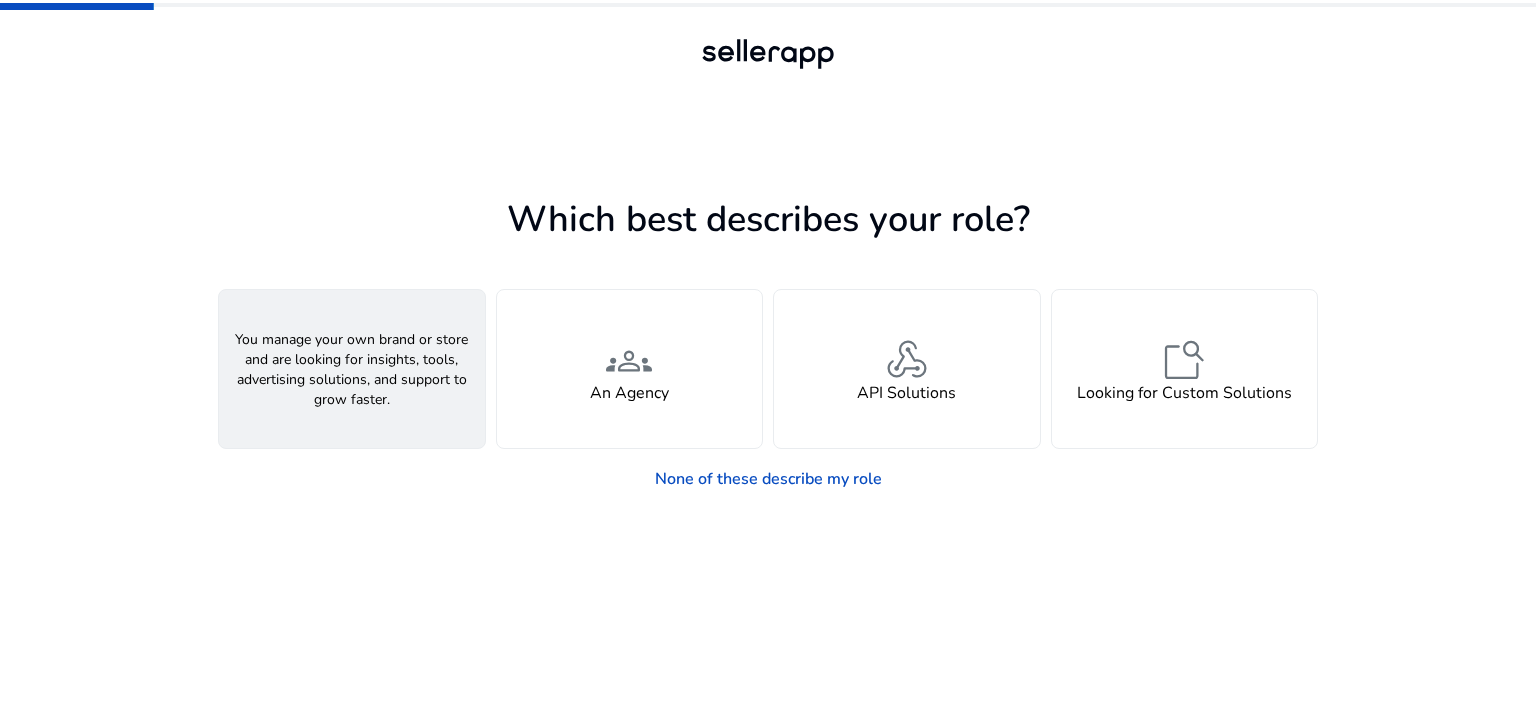 click on "person  A Seller" 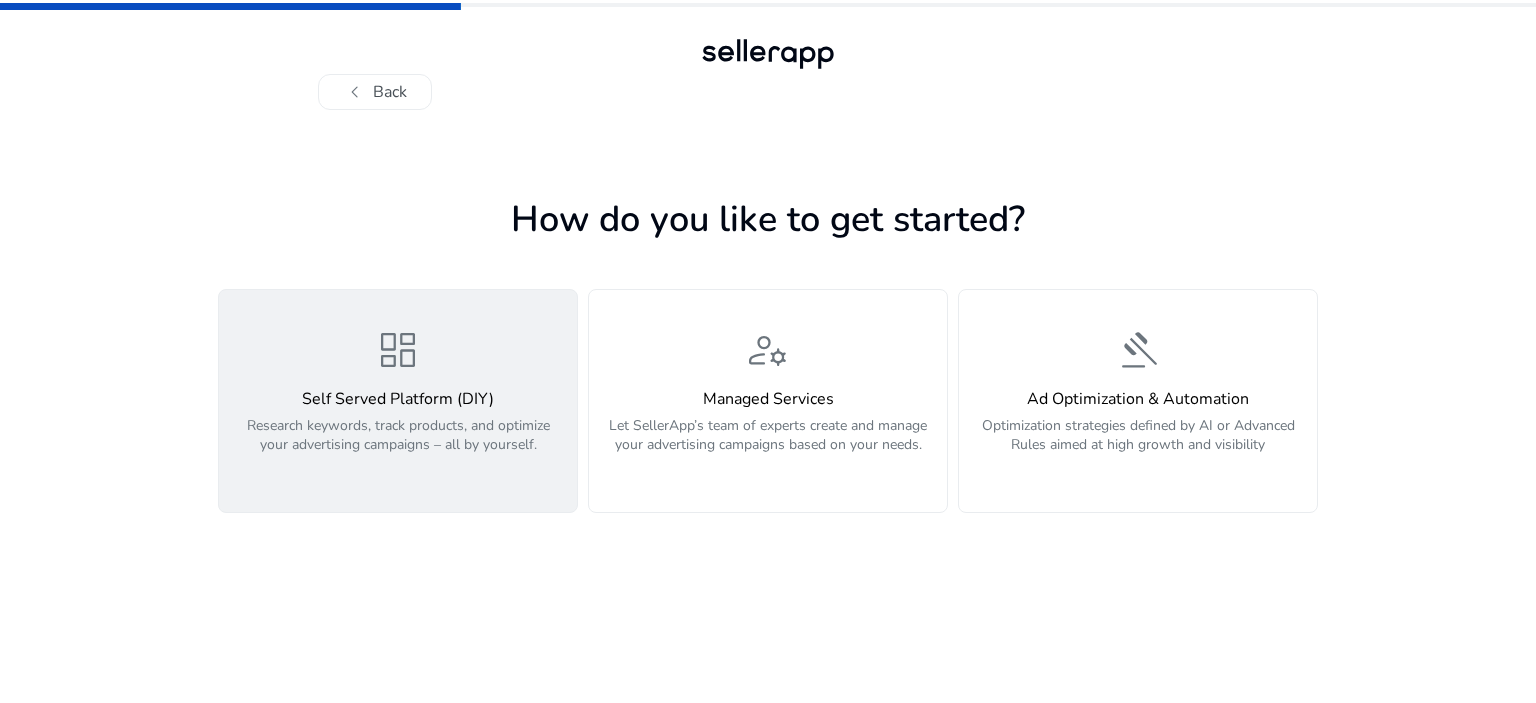 click on "Research keywords, track products, and optimize your advertising campaigns – all by yourself." 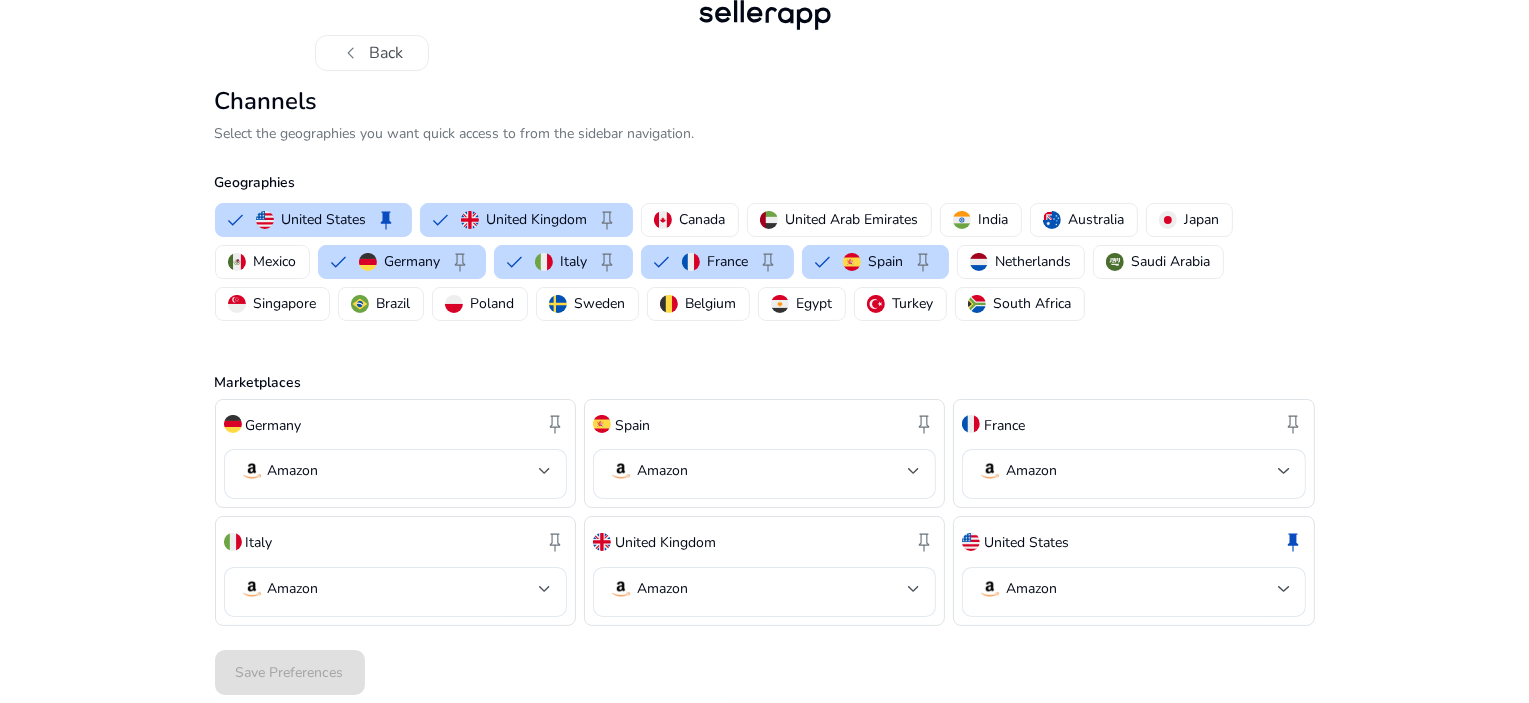 scroll, scrollTop: 100, scrollLeft: 0, axis: vertical 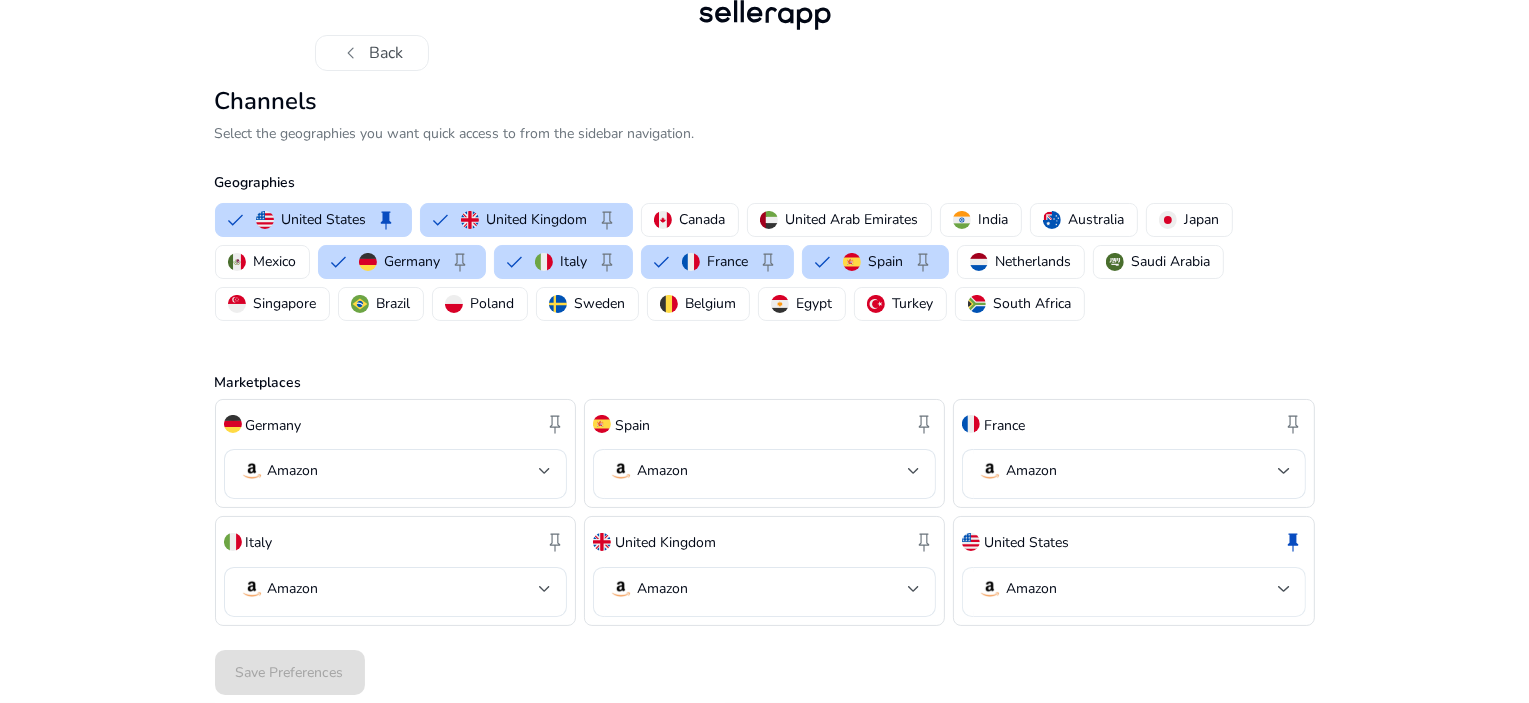 click on "Amazon" at bounding box center (1017, 589) 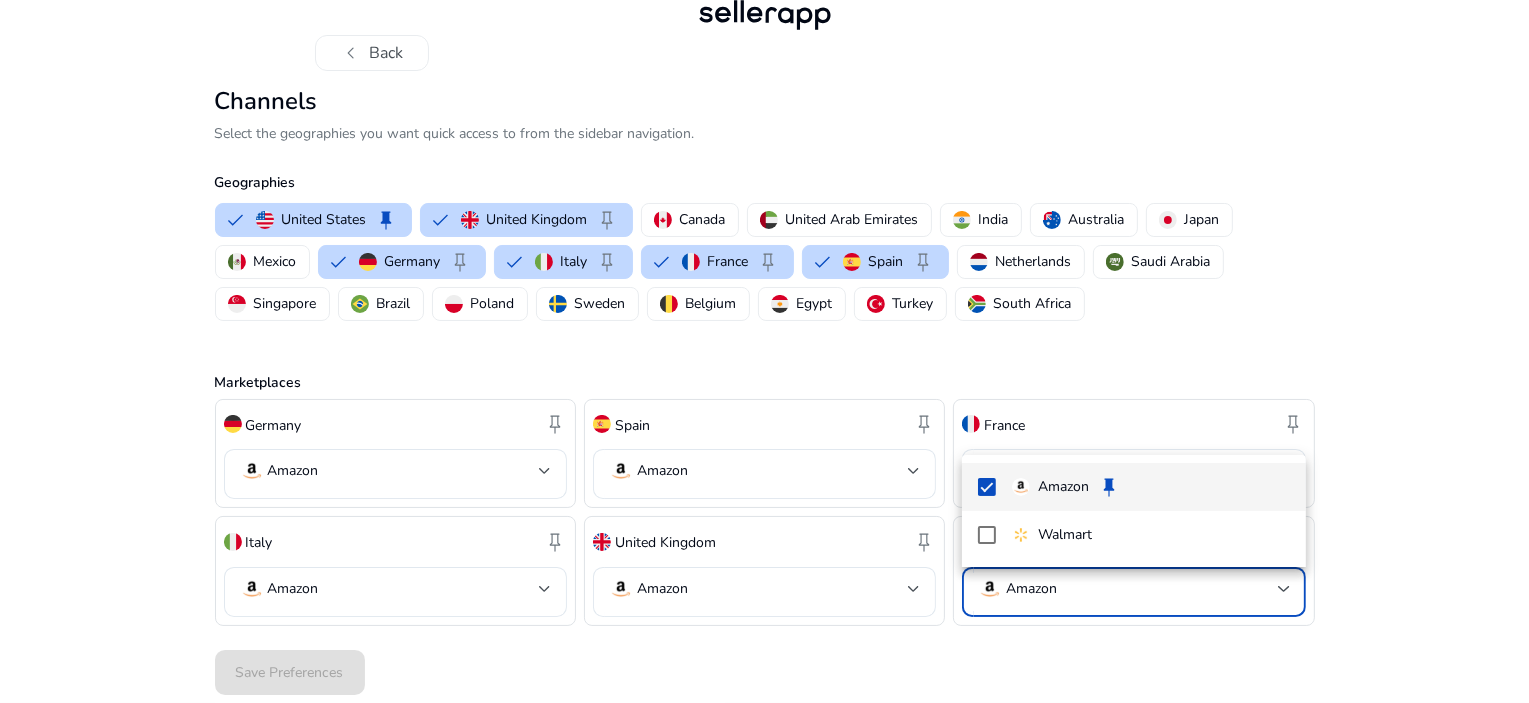 click at bounding box center (1021, 487) 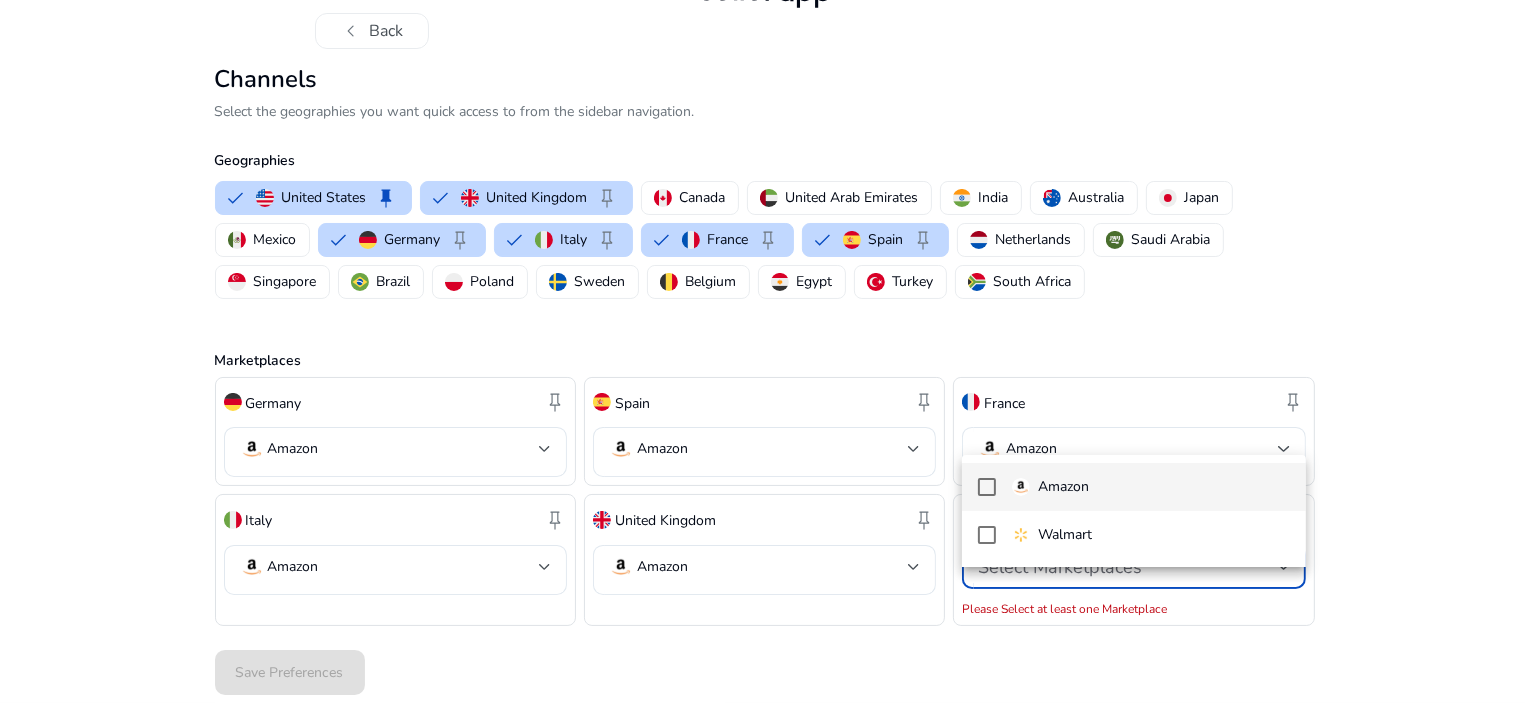 click at bounding box center (1021, 487) 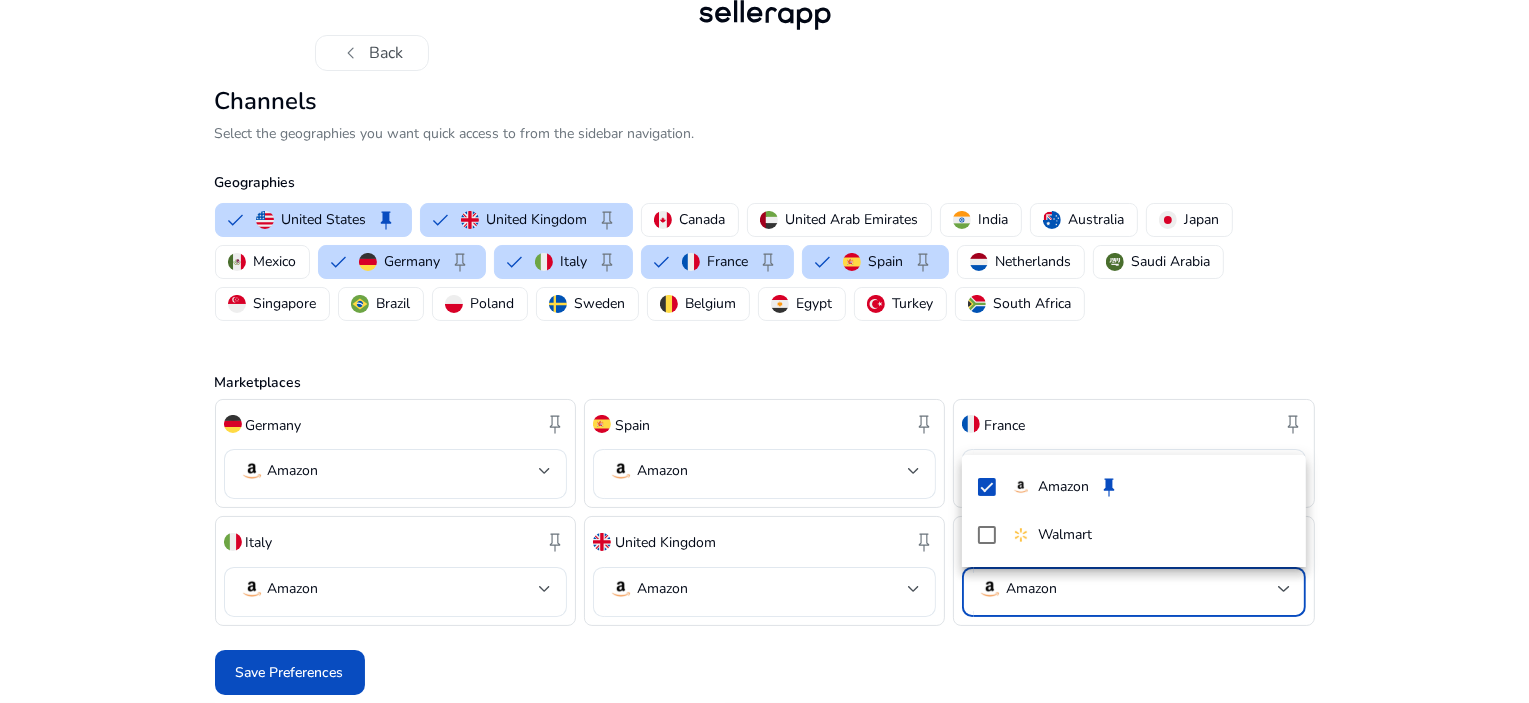 click at bounding box center [764, 351] 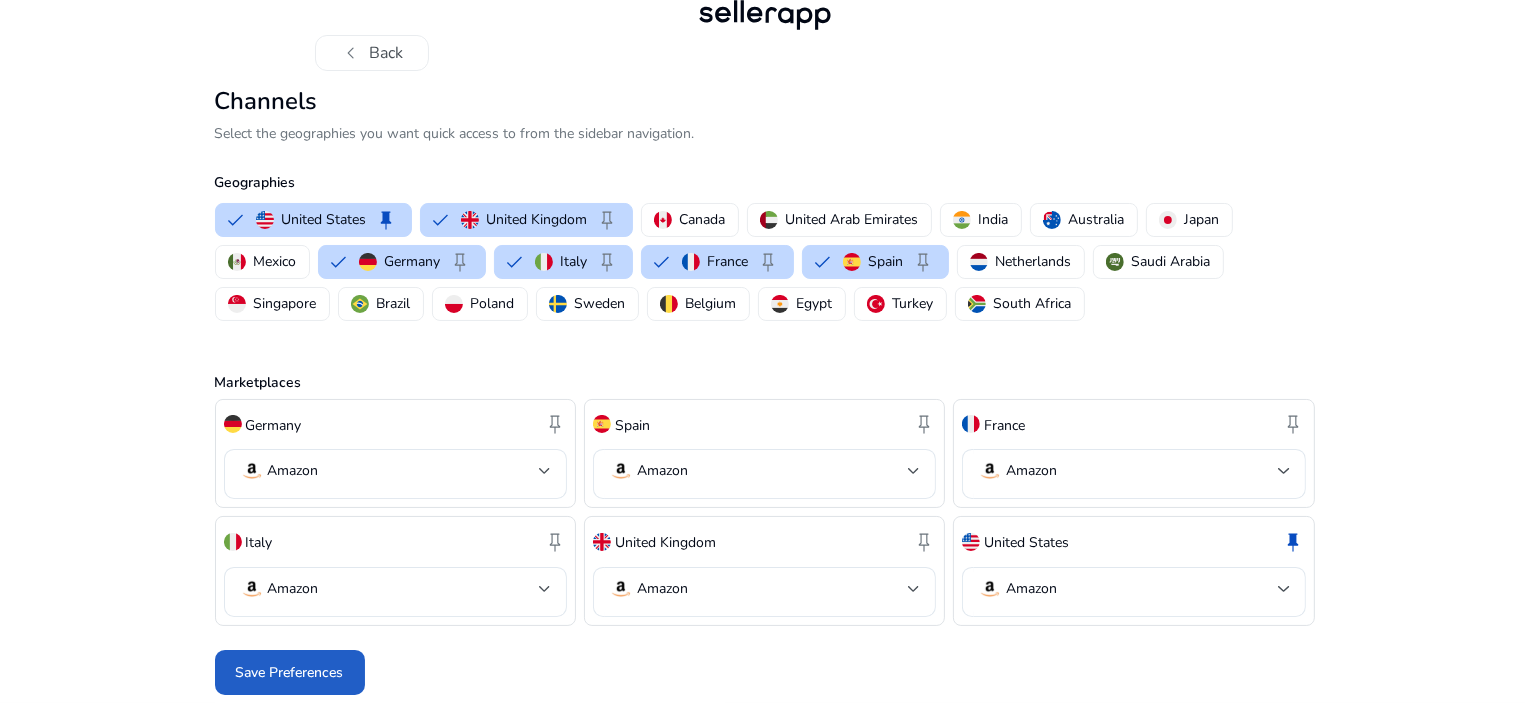click on "Save Preferences" 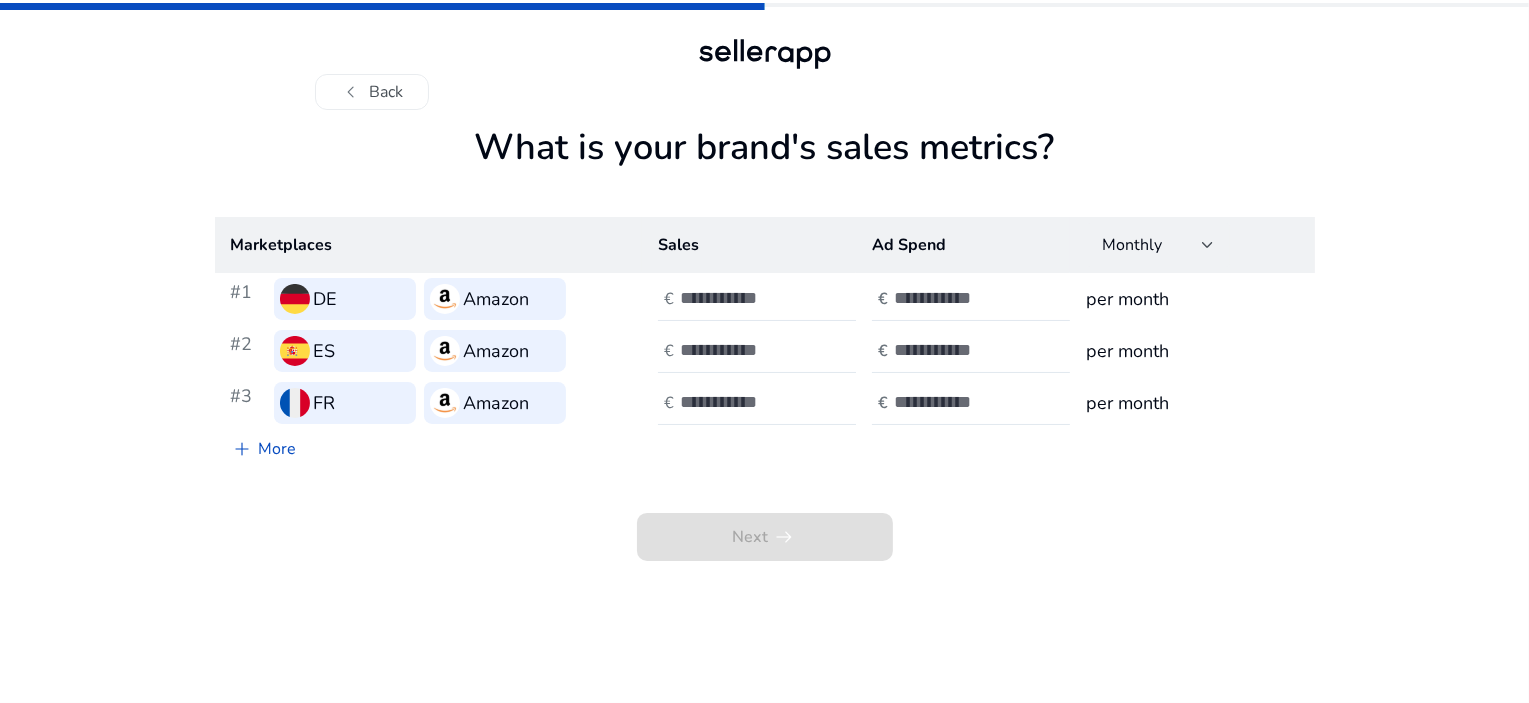 scroll, scrollTop: 0, scrollLeft: 0, axis: both 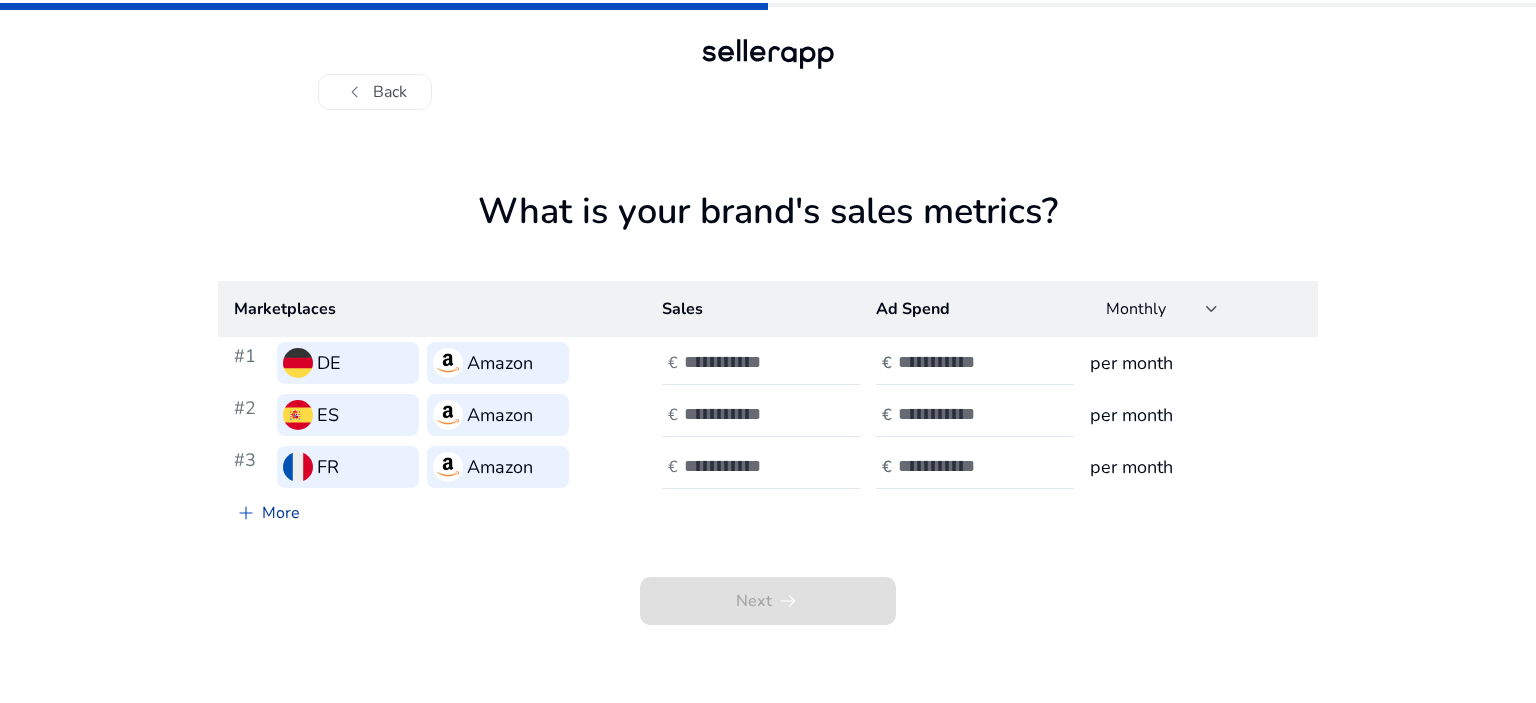 click on "add   More" 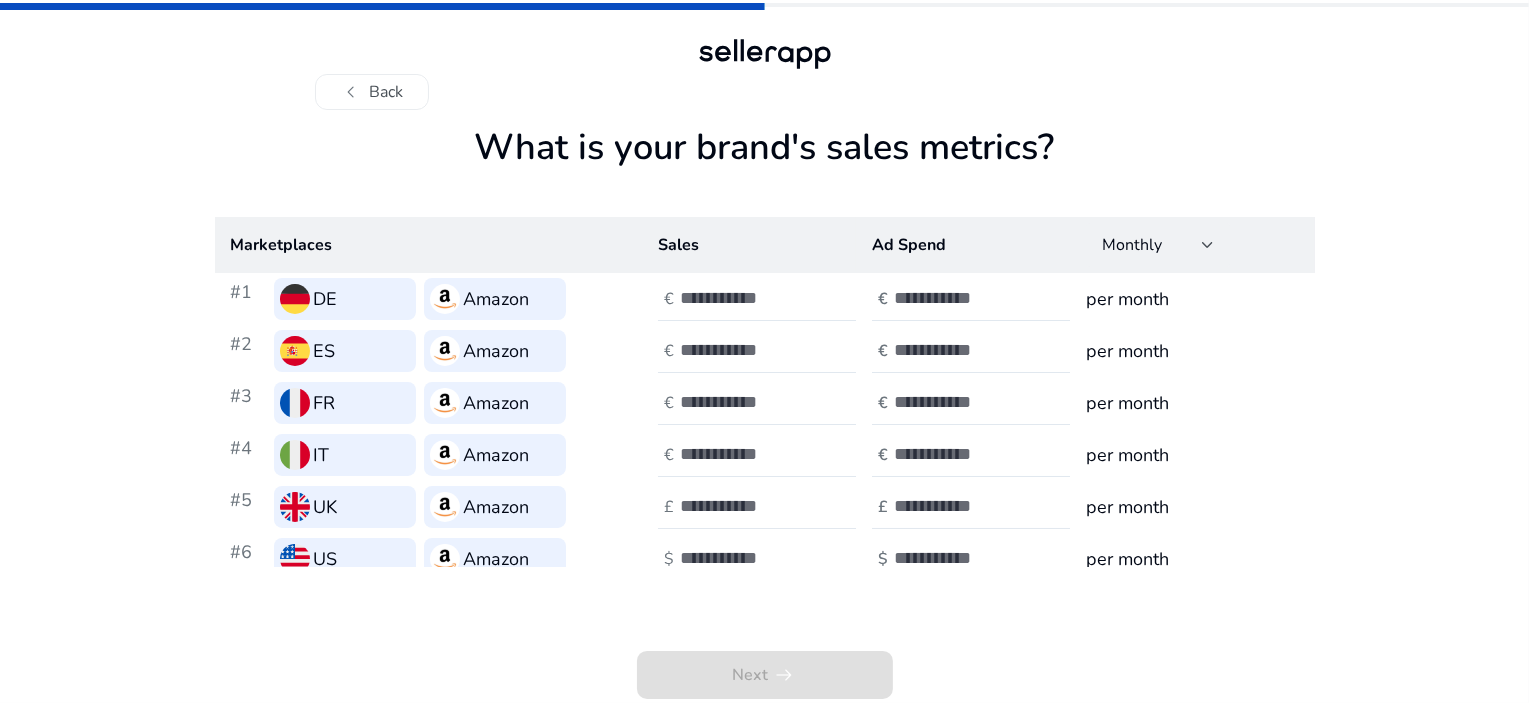 scroll, scrollTop: 60, scrollLeft: 0, axis: vertical 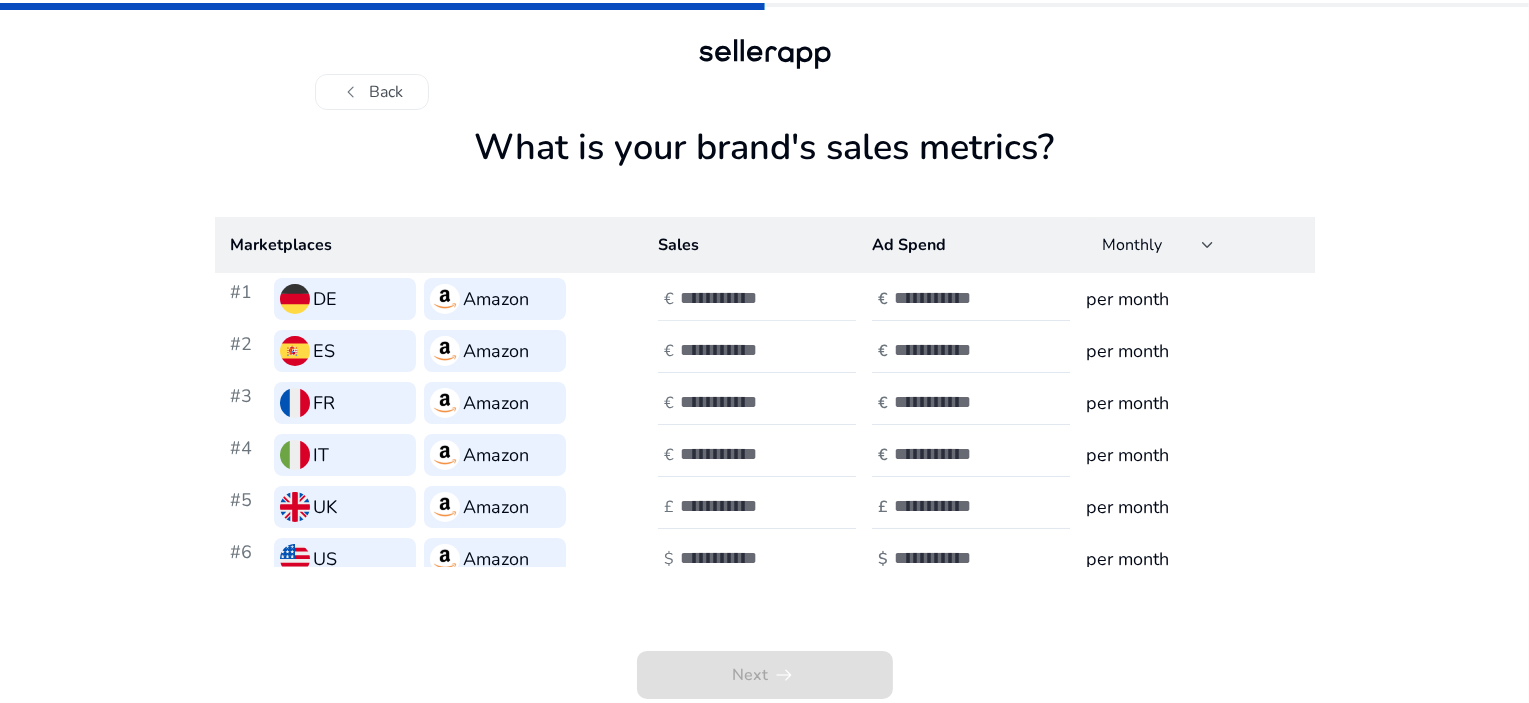 type on "*" 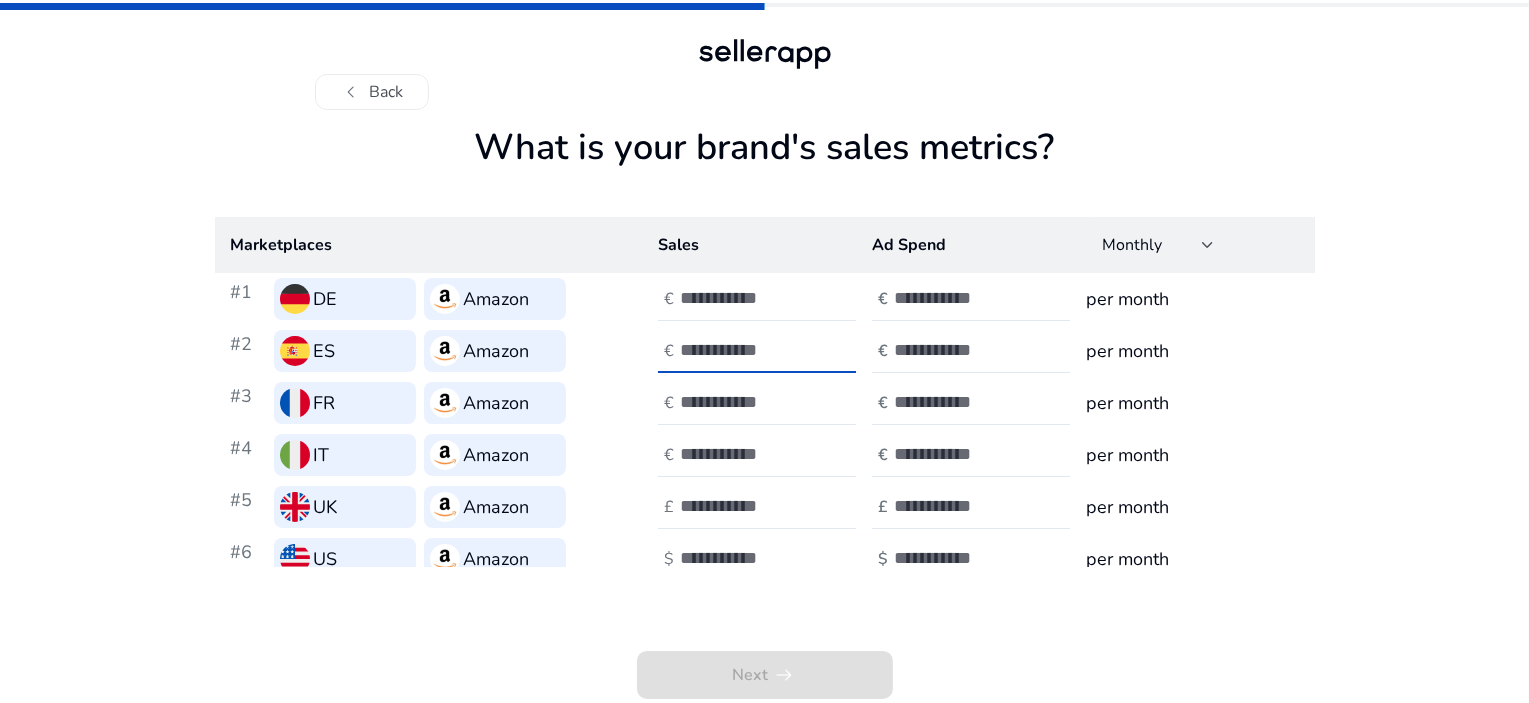 type on "*" 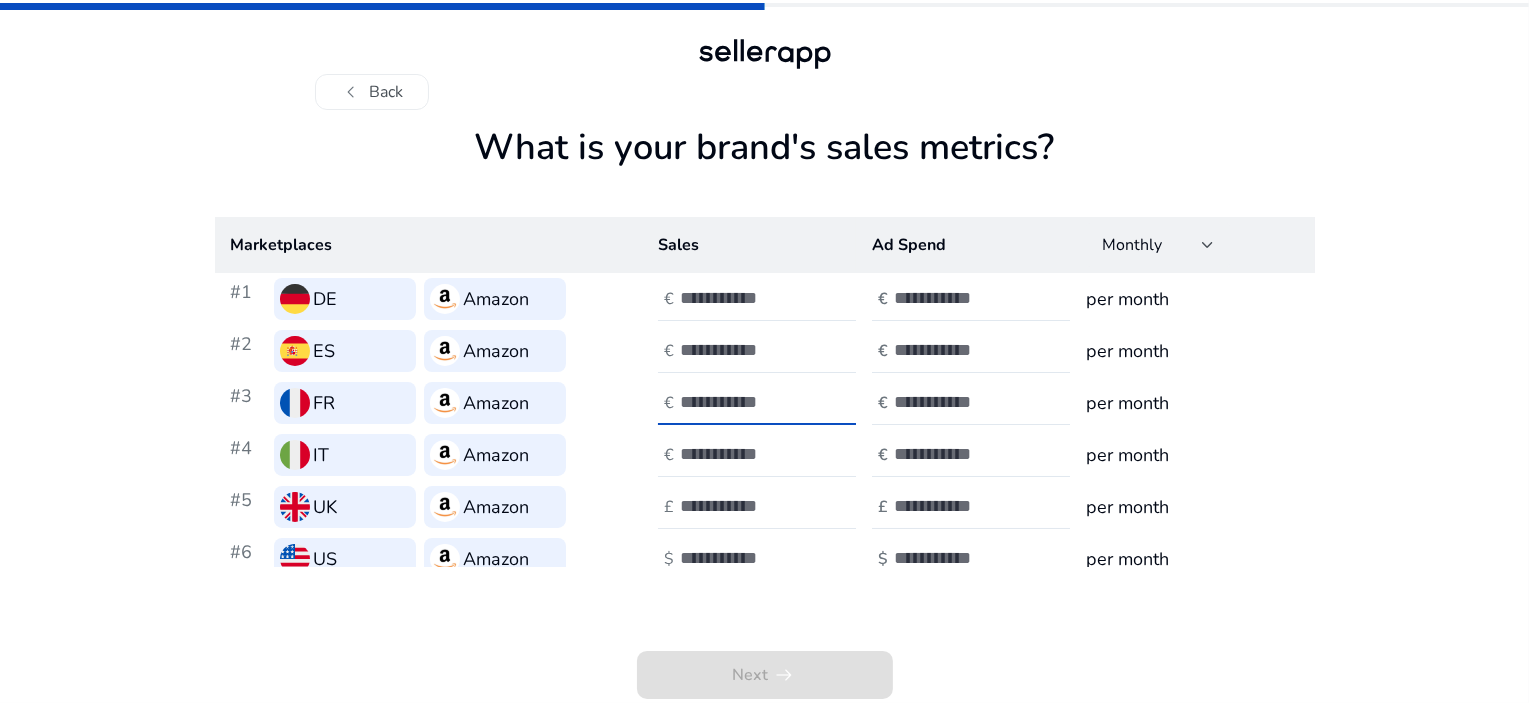 type on "*" 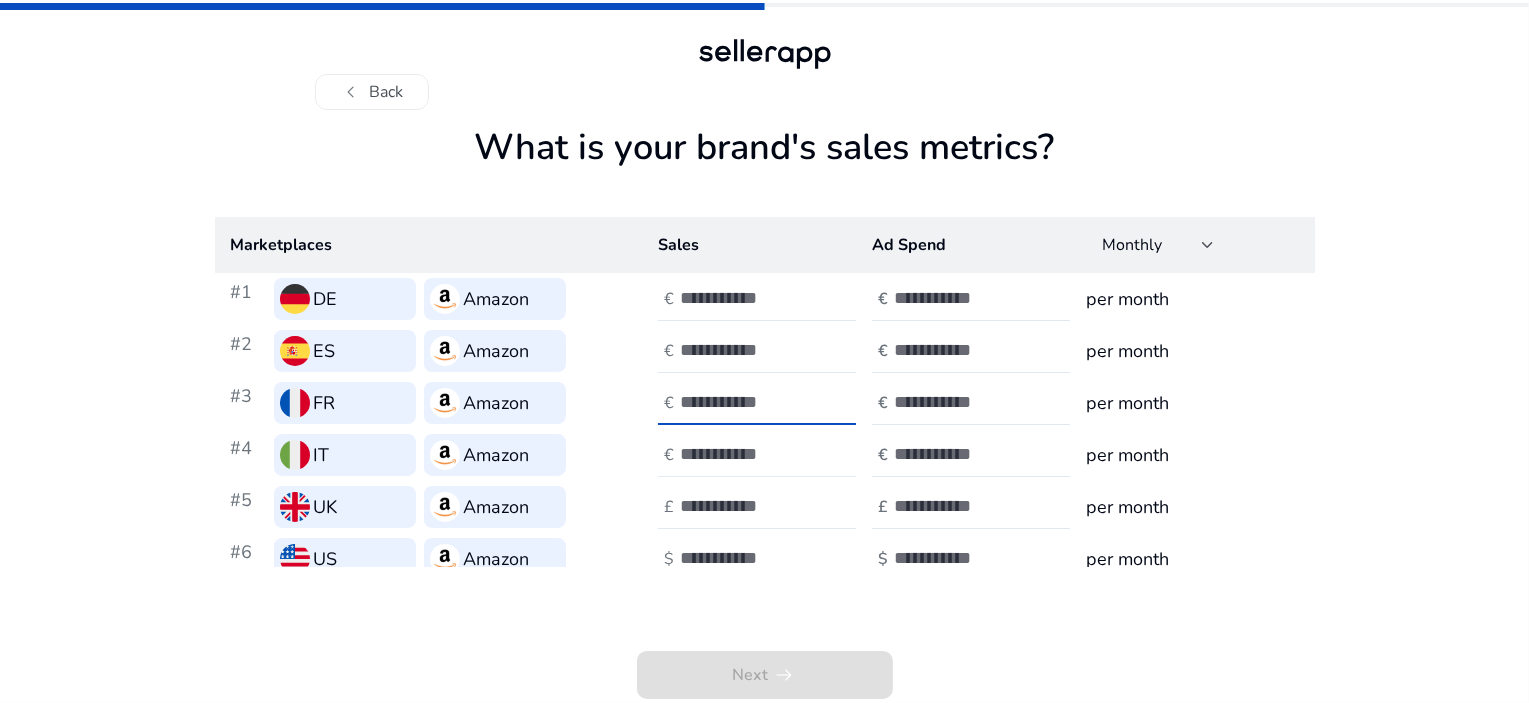 type on "*" 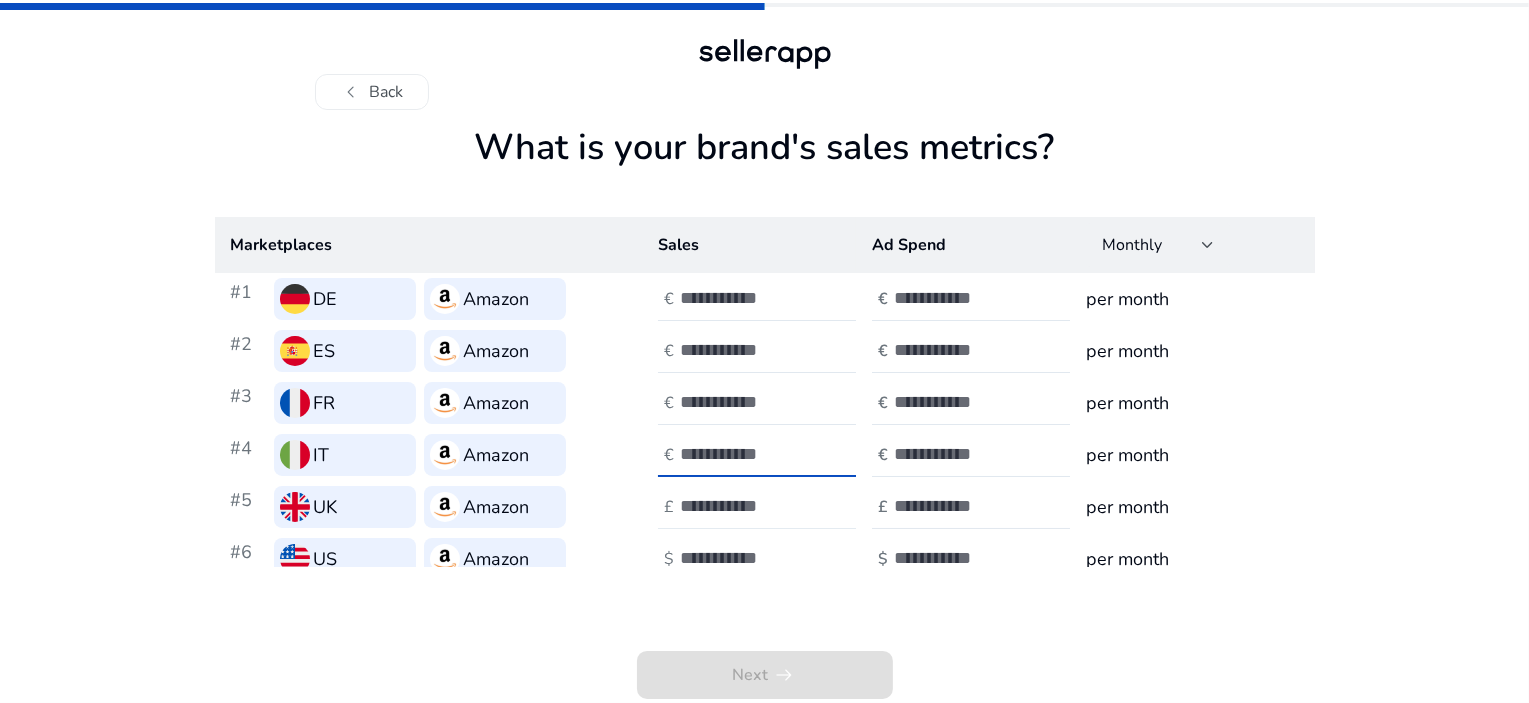 type on "*" 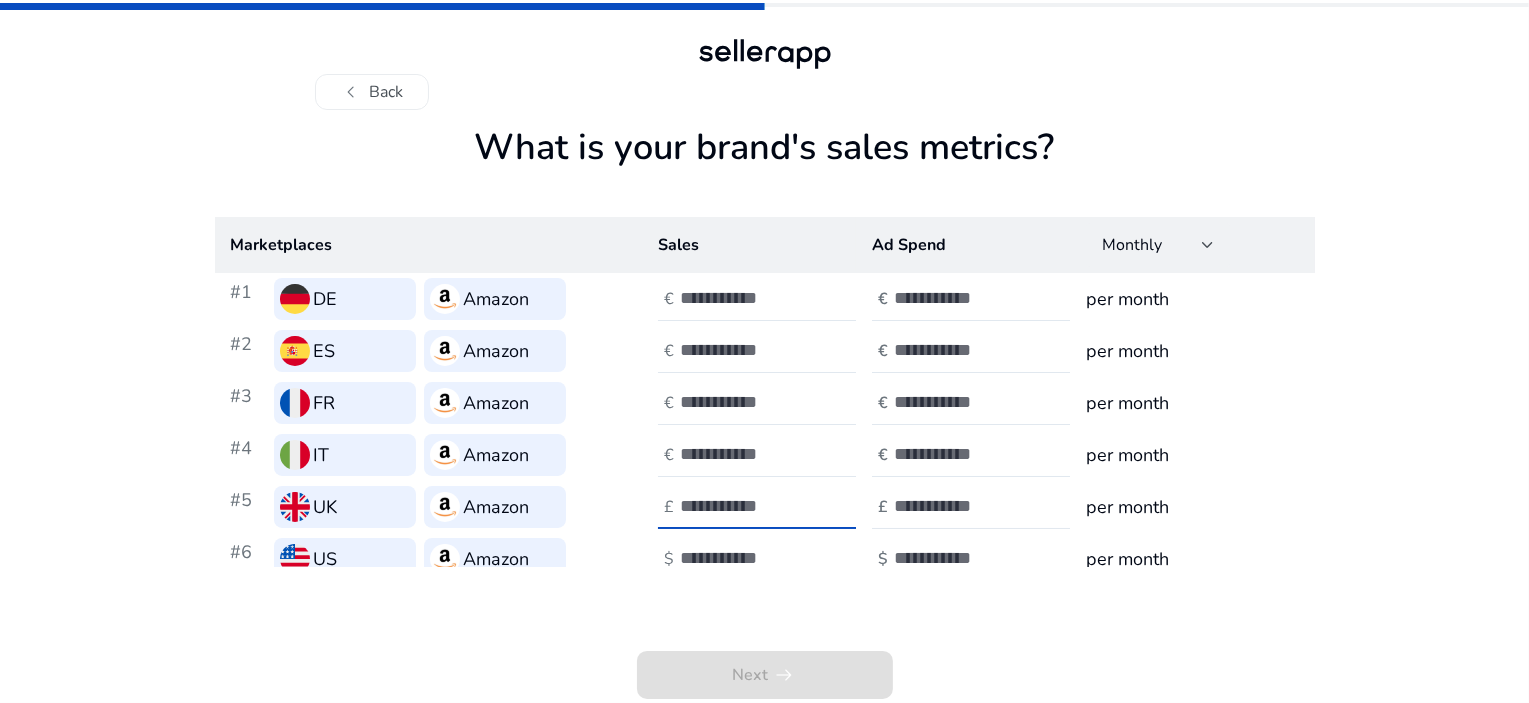 scroll, scrollTop: 2, scrollLeft: 0, axis: vertical 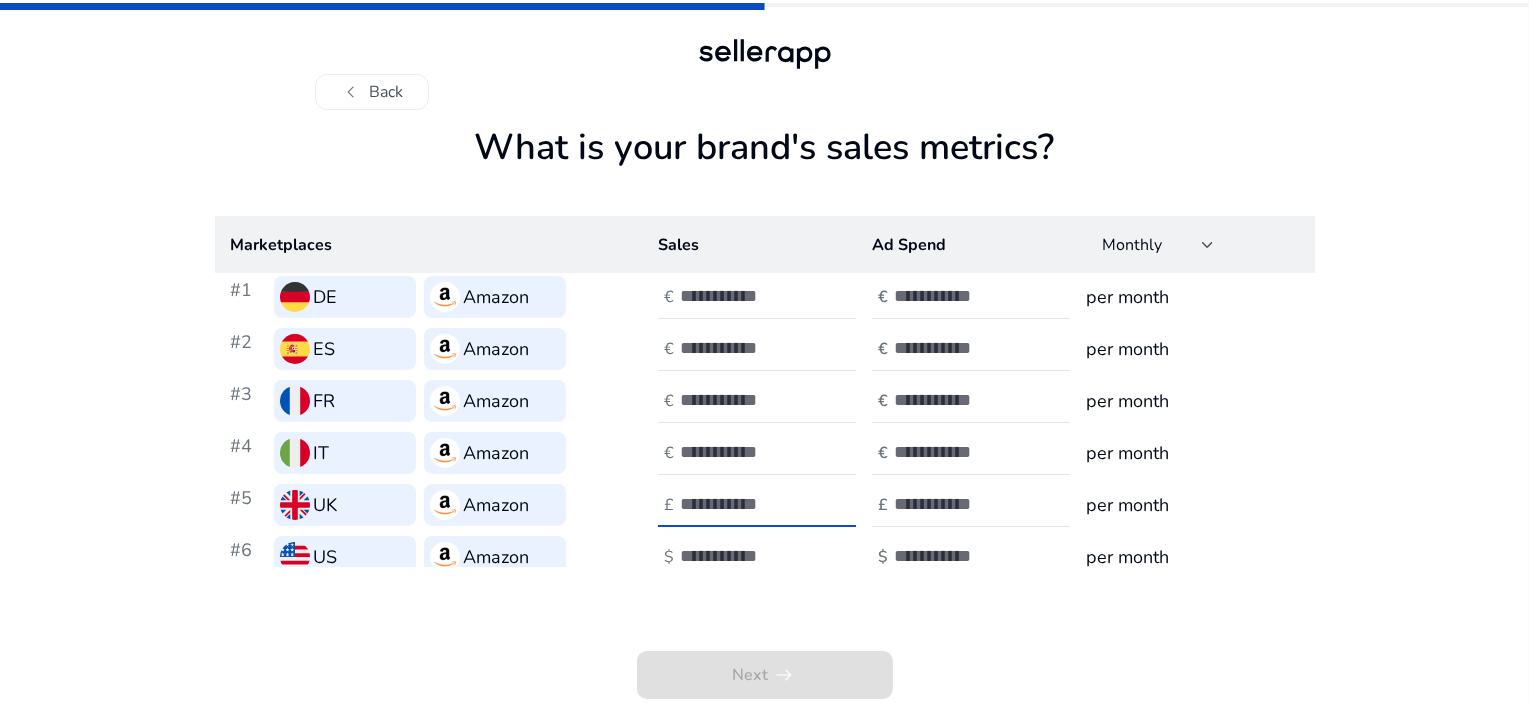 type on "*" 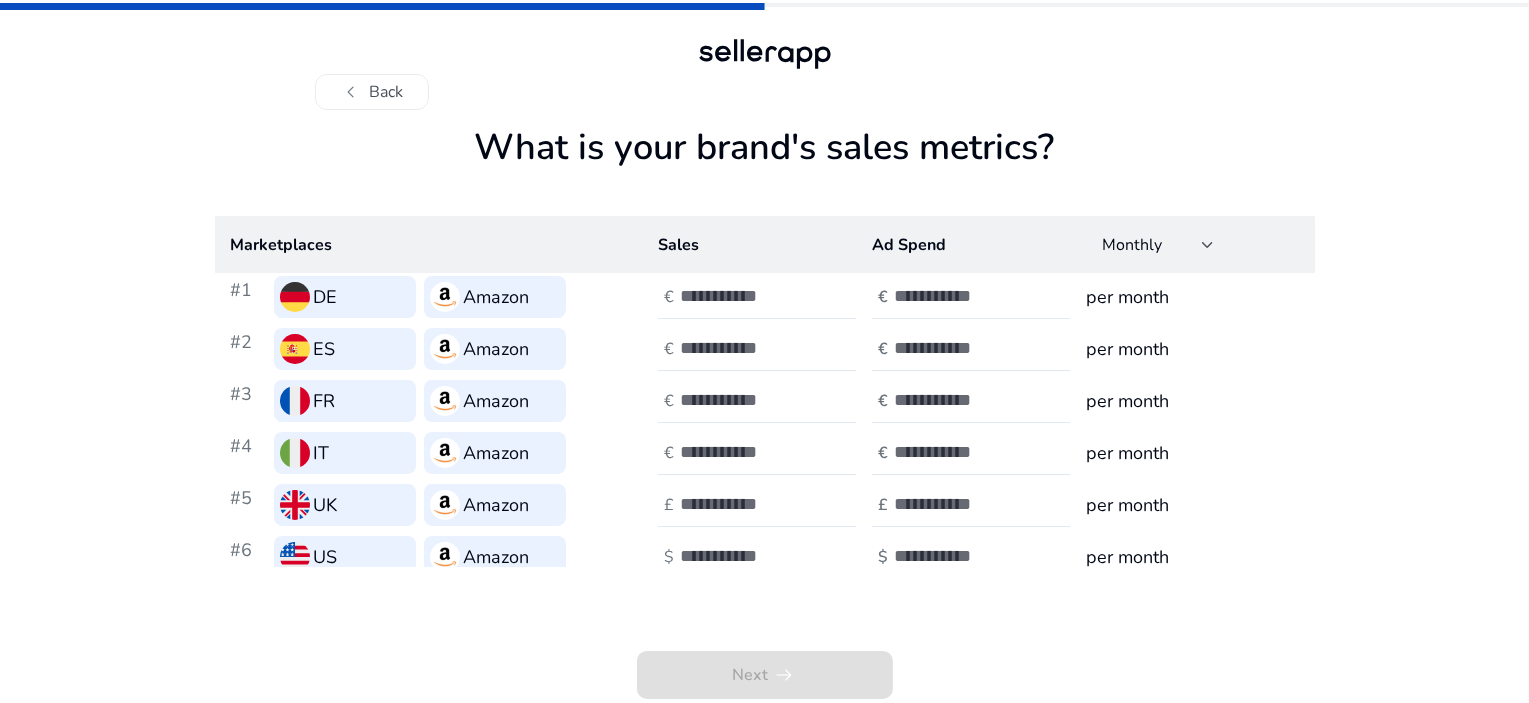 type on "*" 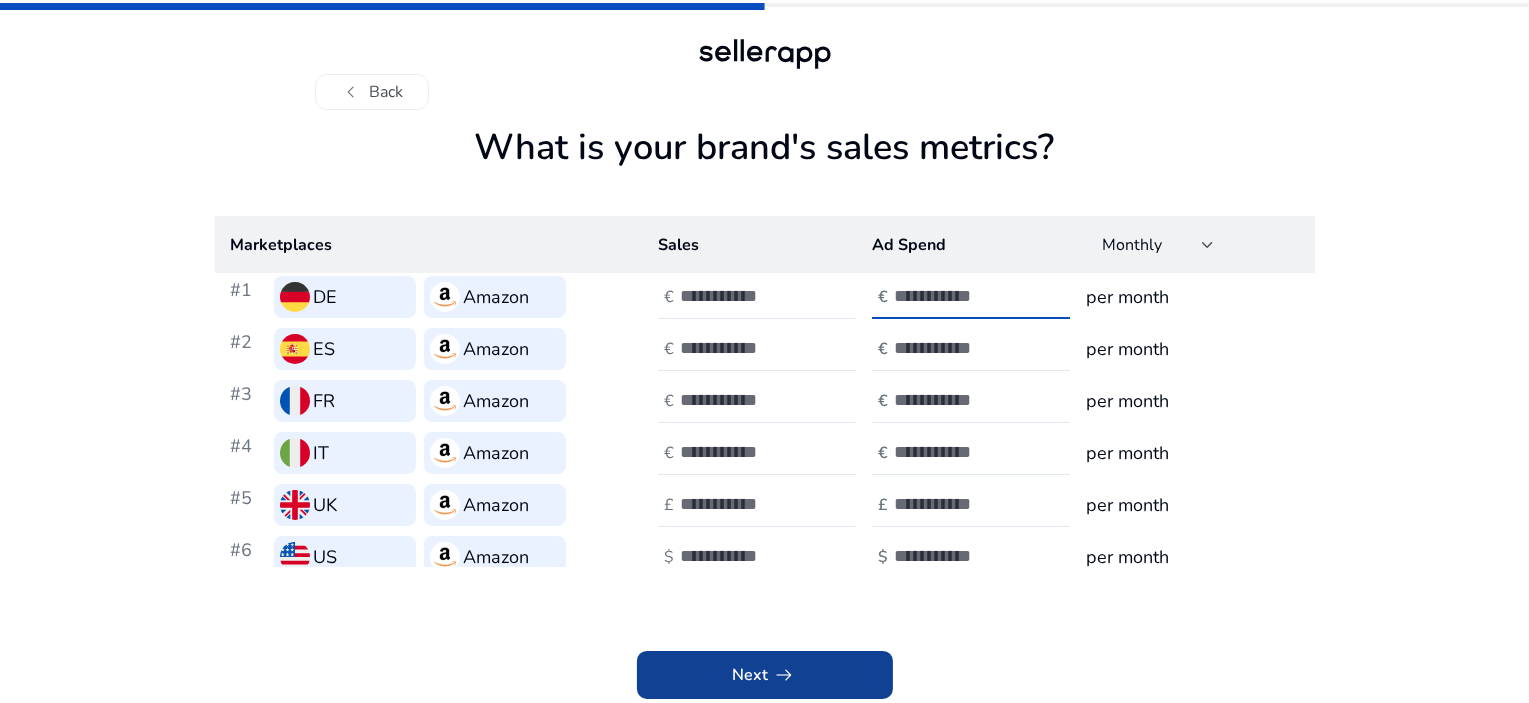 click on "arrow_right_alt" 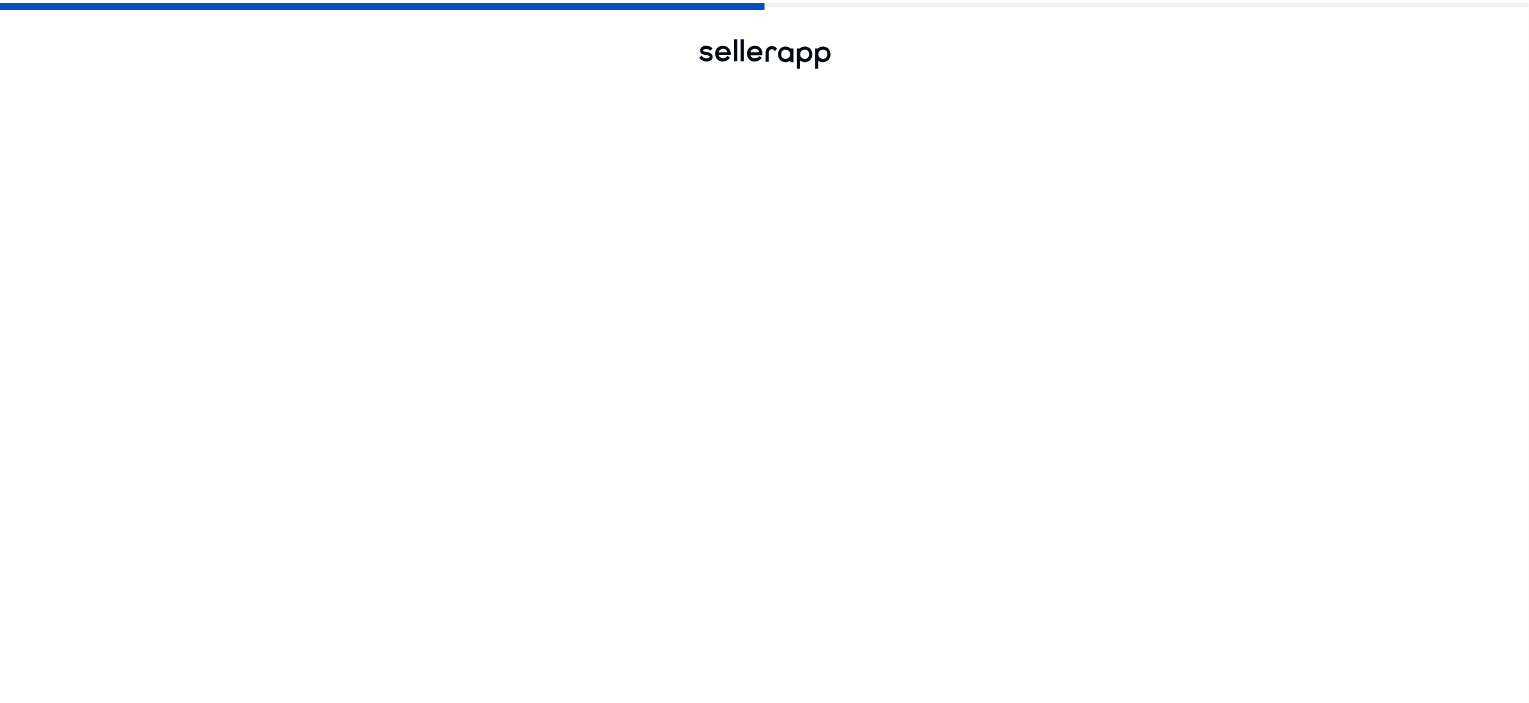scroll, scrollTop: 0, scrollLeft: 0, axis: both 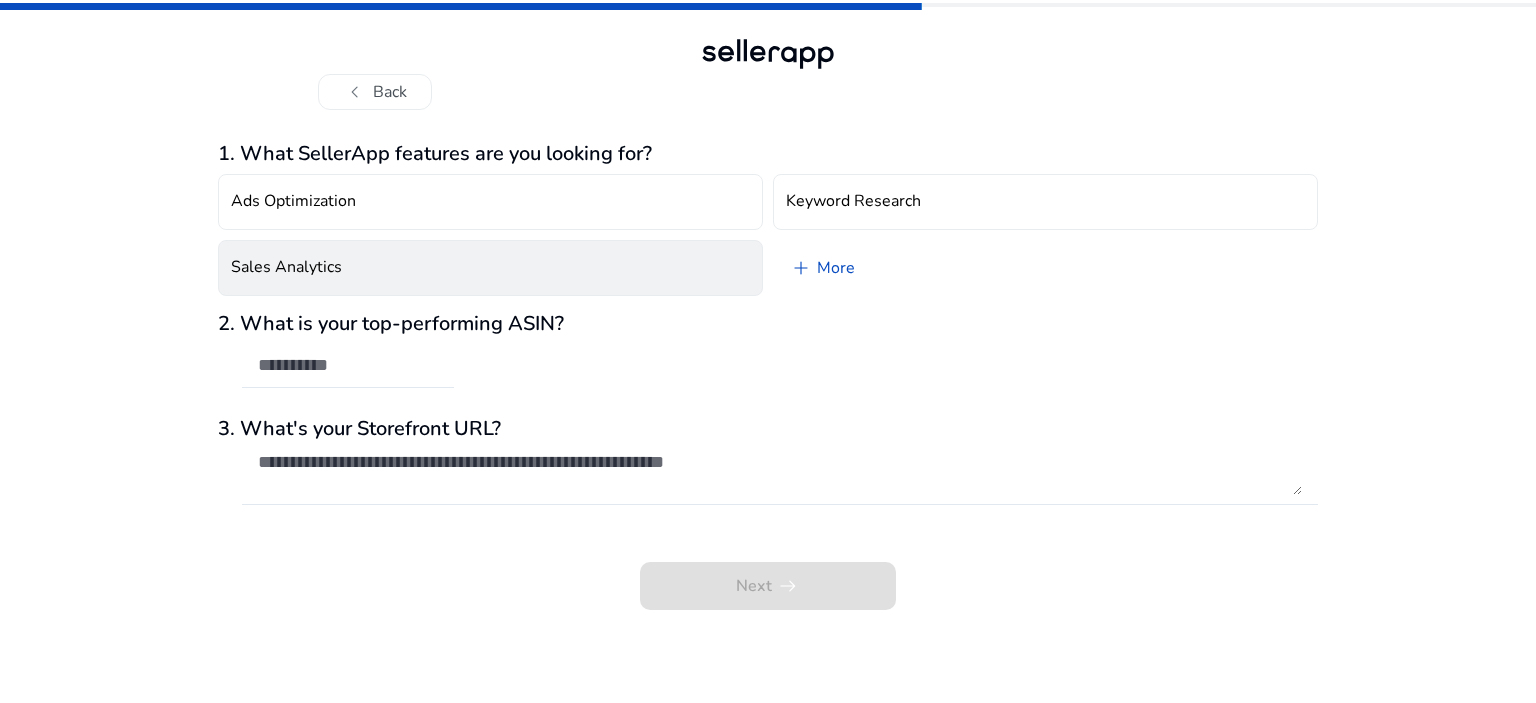 click on "Sales Analytics" 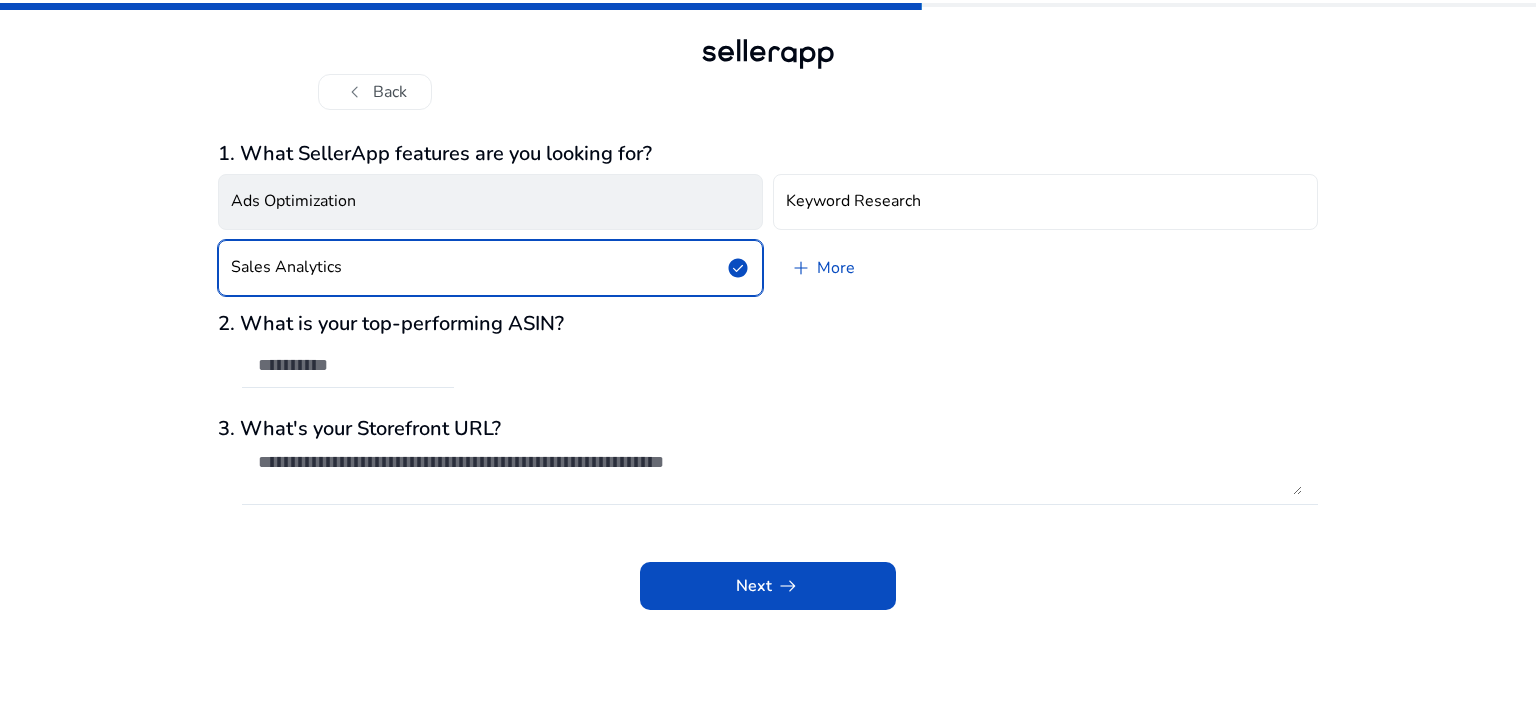 click on "Ads Optimization" 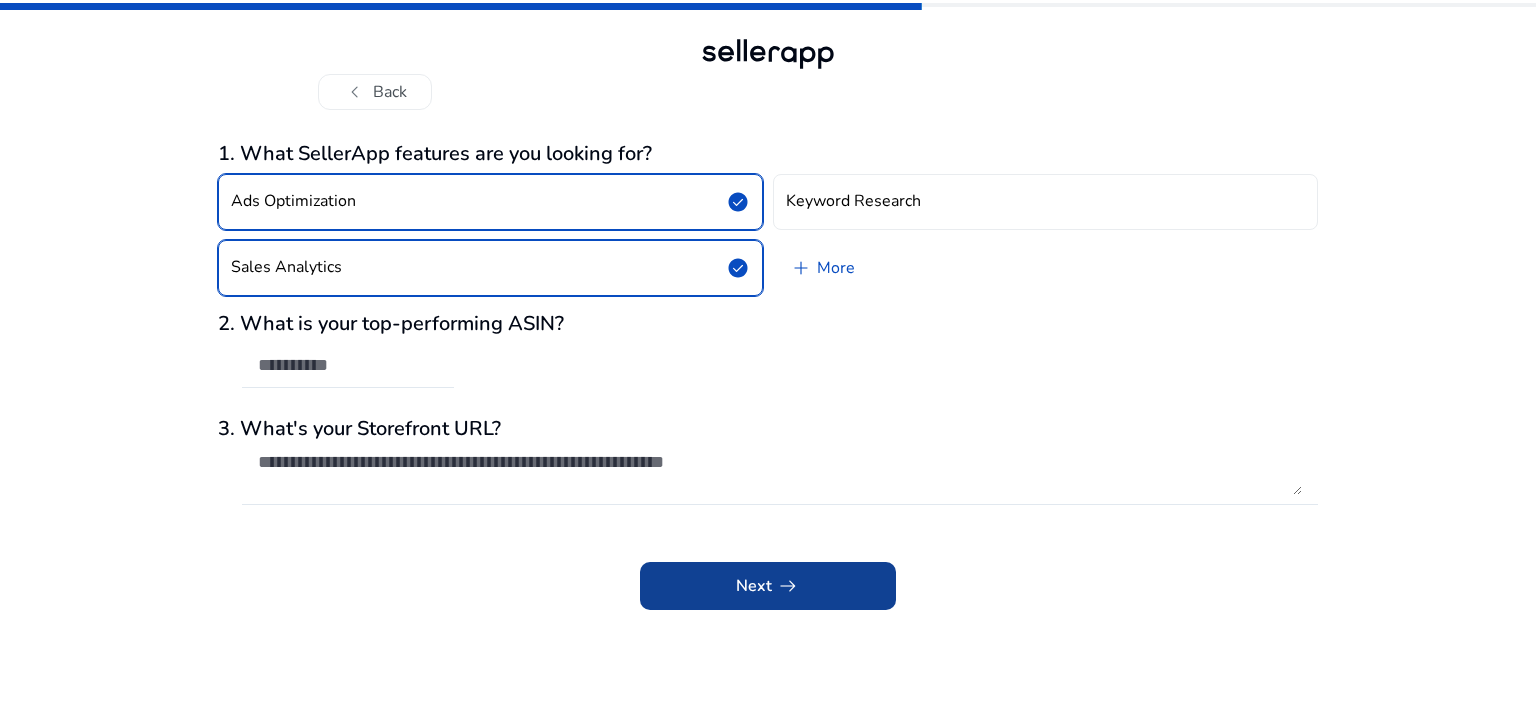 click 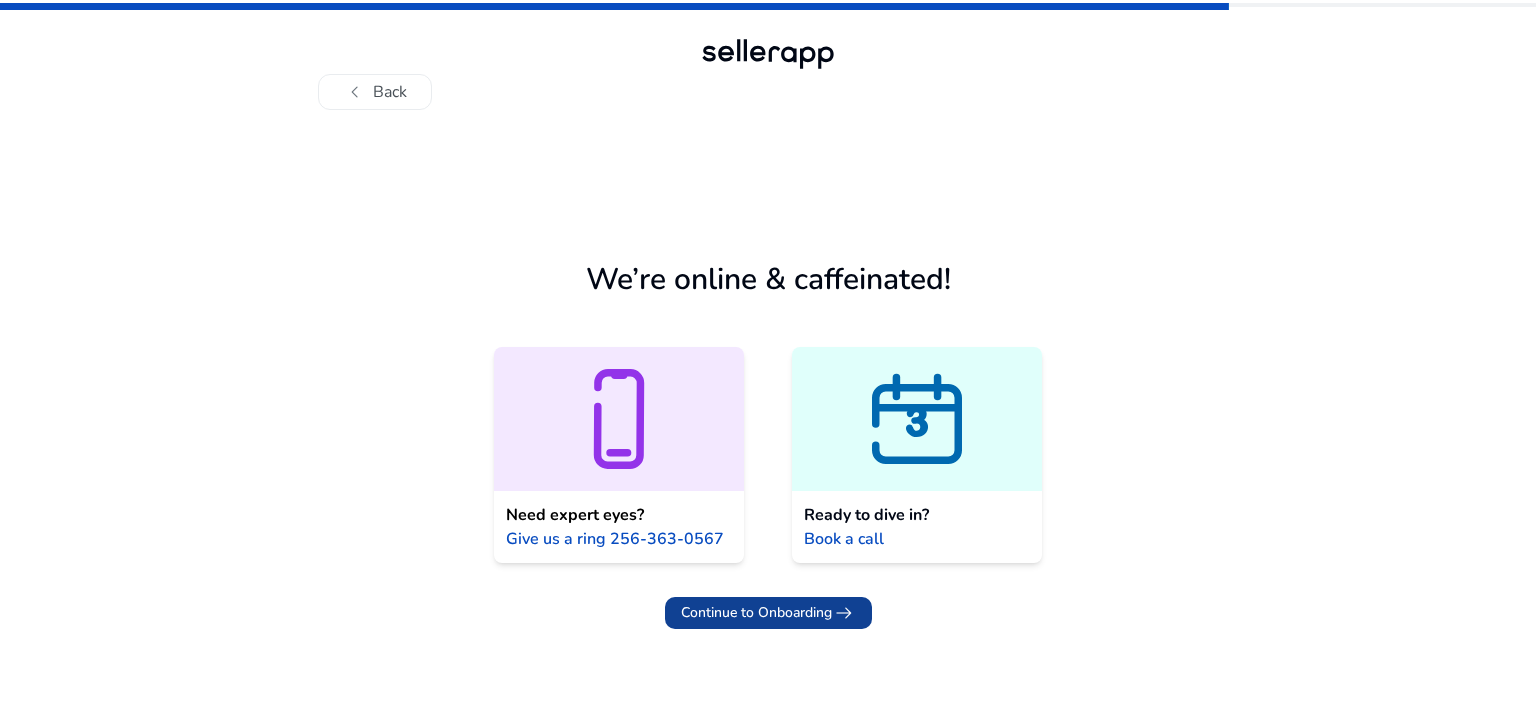 click on "Continue to Onboarding" 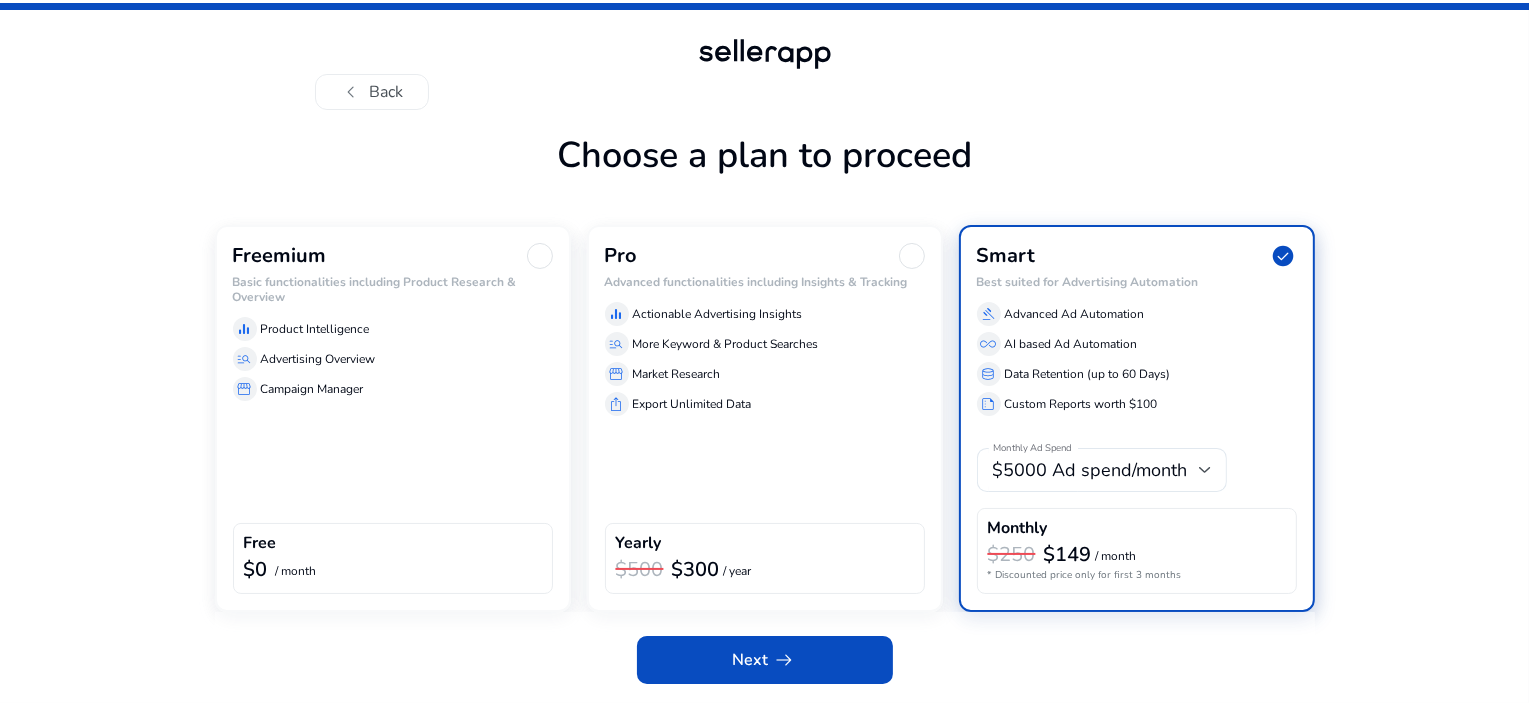 scroll, scrollTop: 60, scrollLeft: 0, axis: vertical 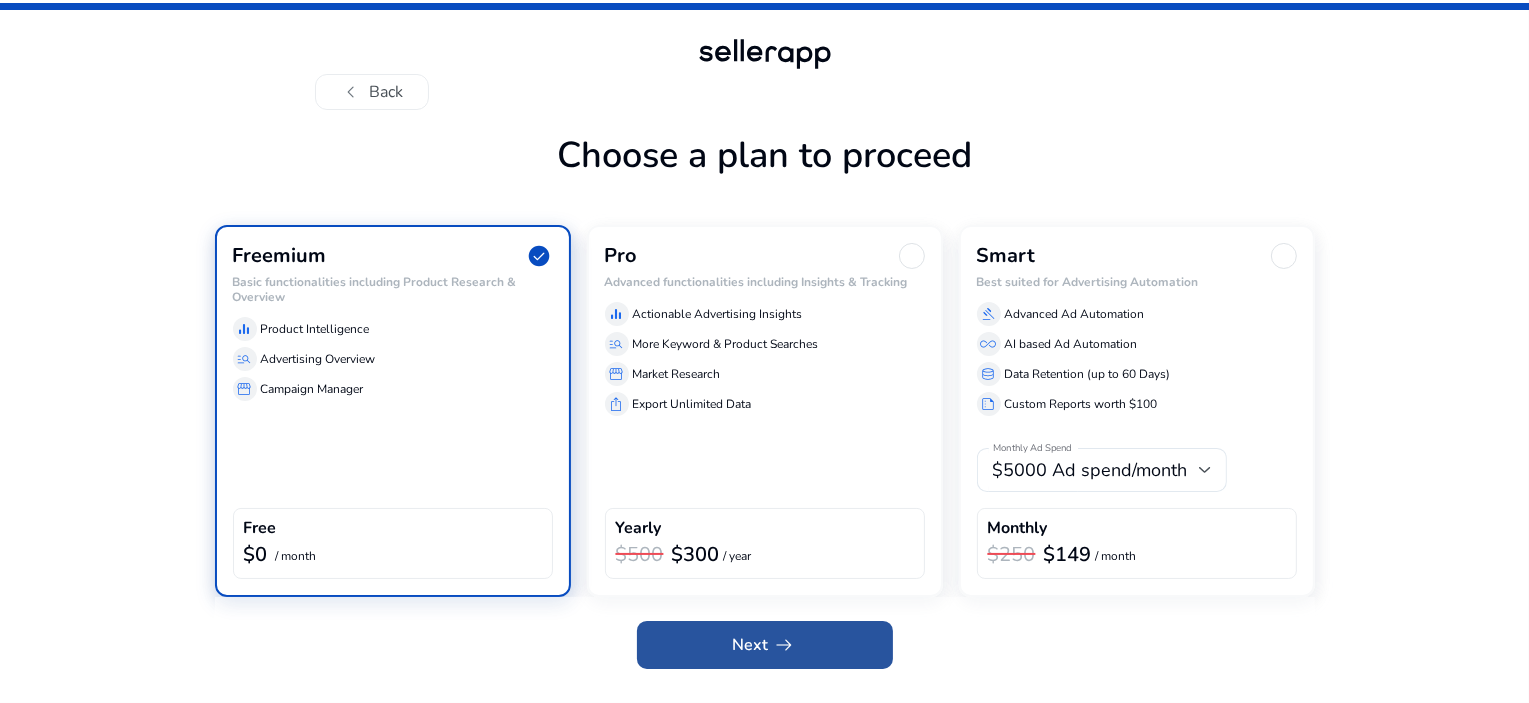 click on "Next   arrow_right_alt" 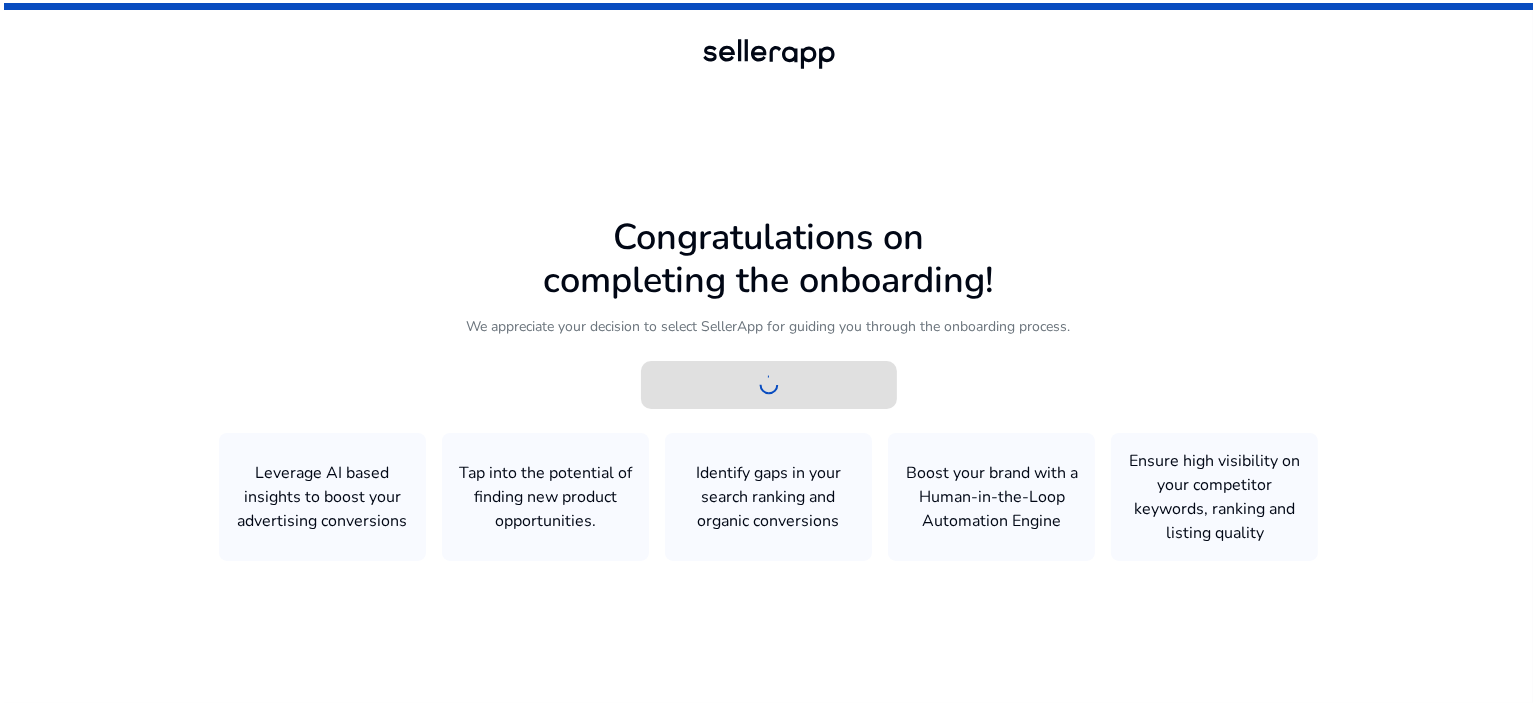 scroll, scrollTop: 0, scrollLeft: 0, axis: both 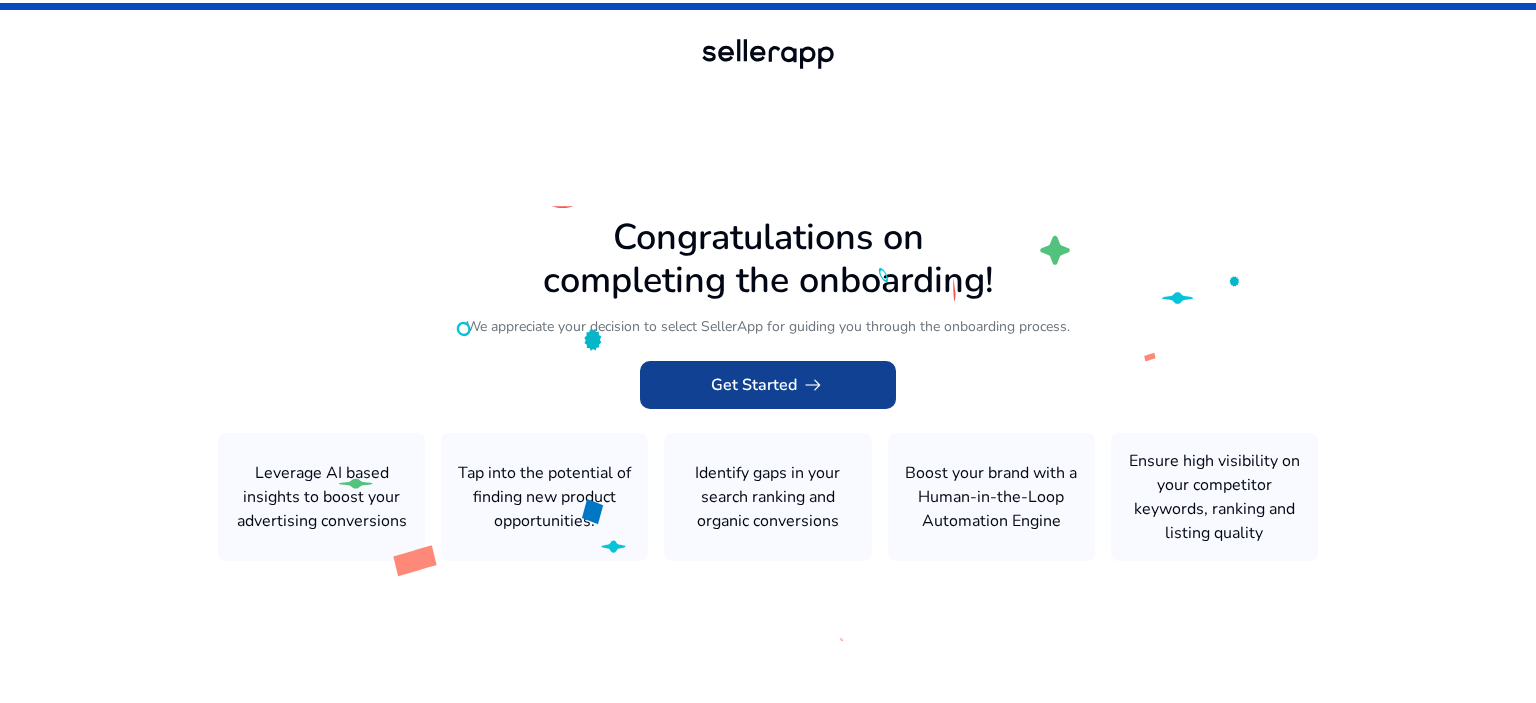 click on "Get Started   arrow_right_alt" 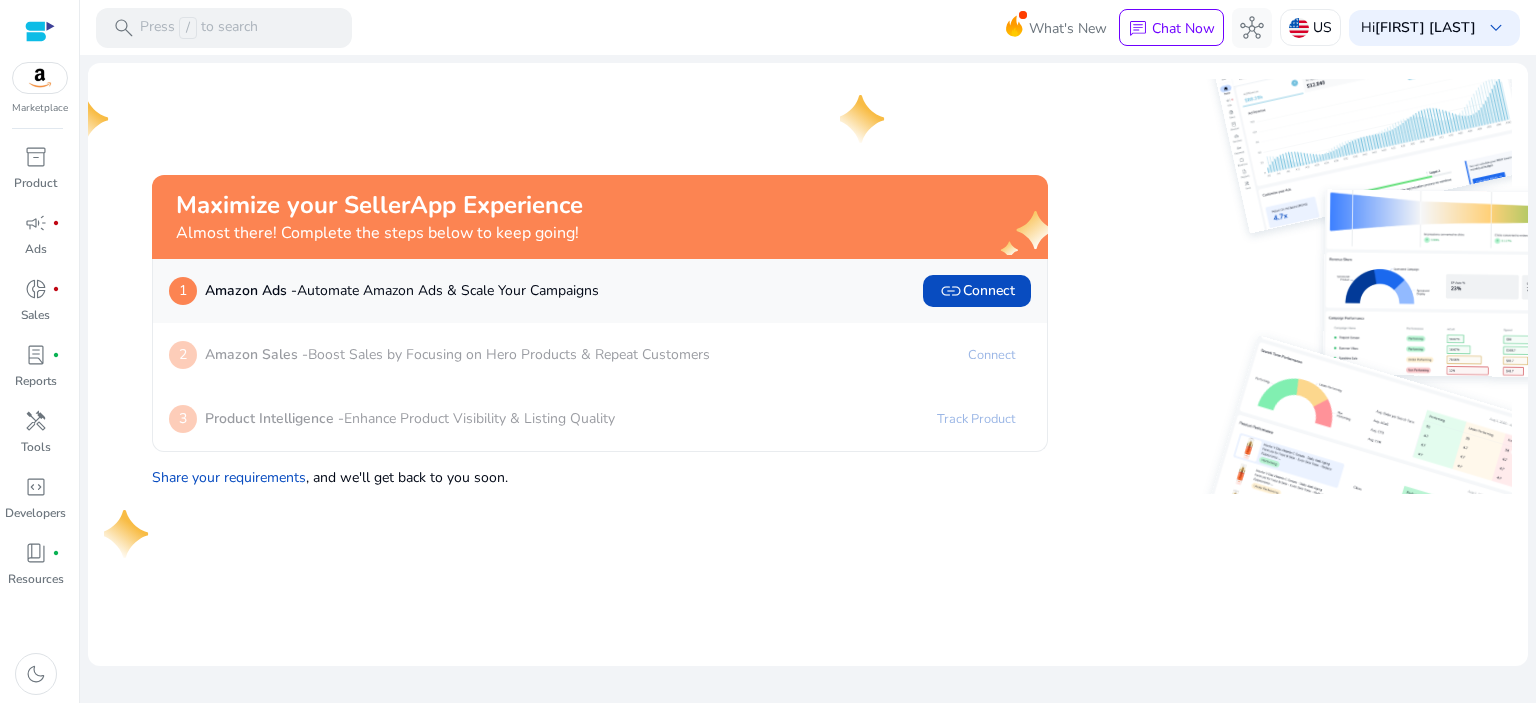 click at bounding box center (40, 78) 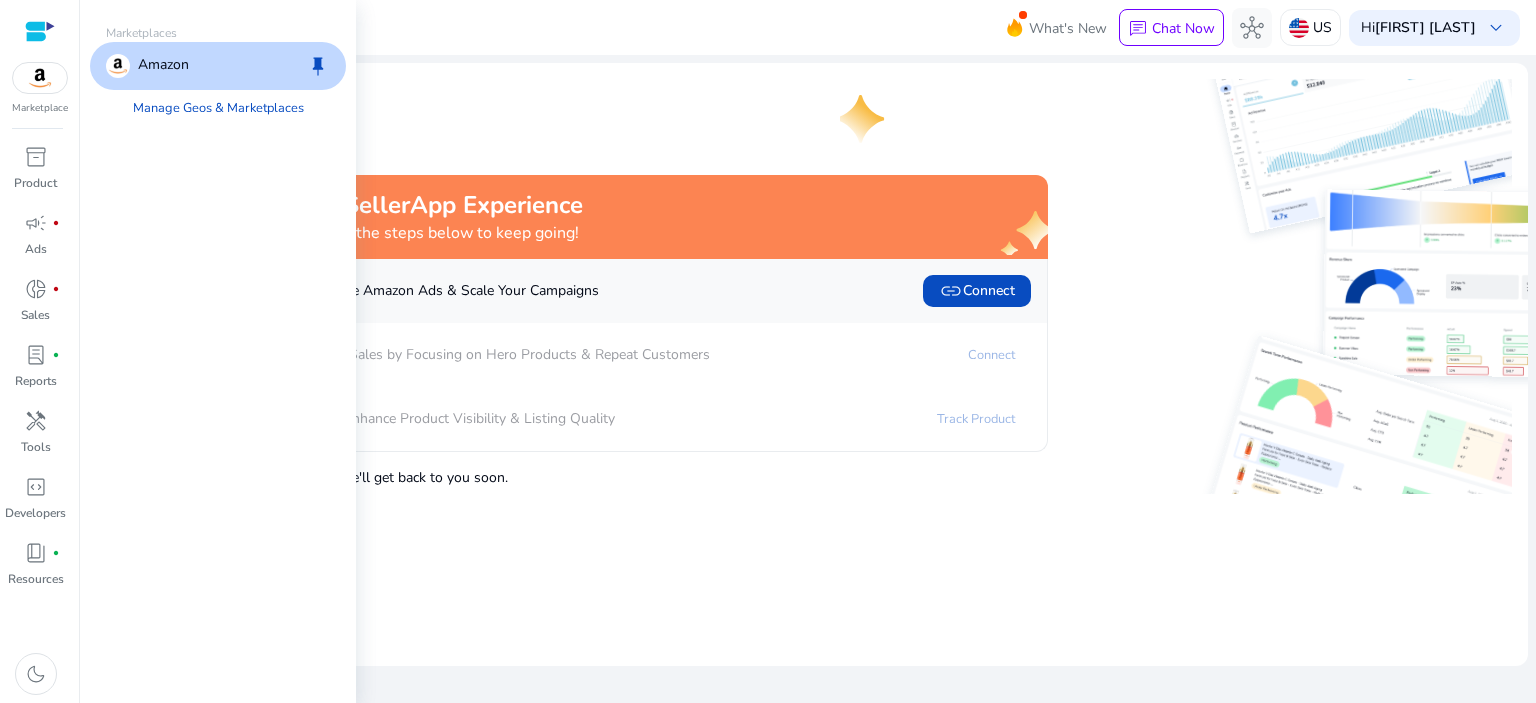 click on "Amazon" at bounding box center (163, 66) 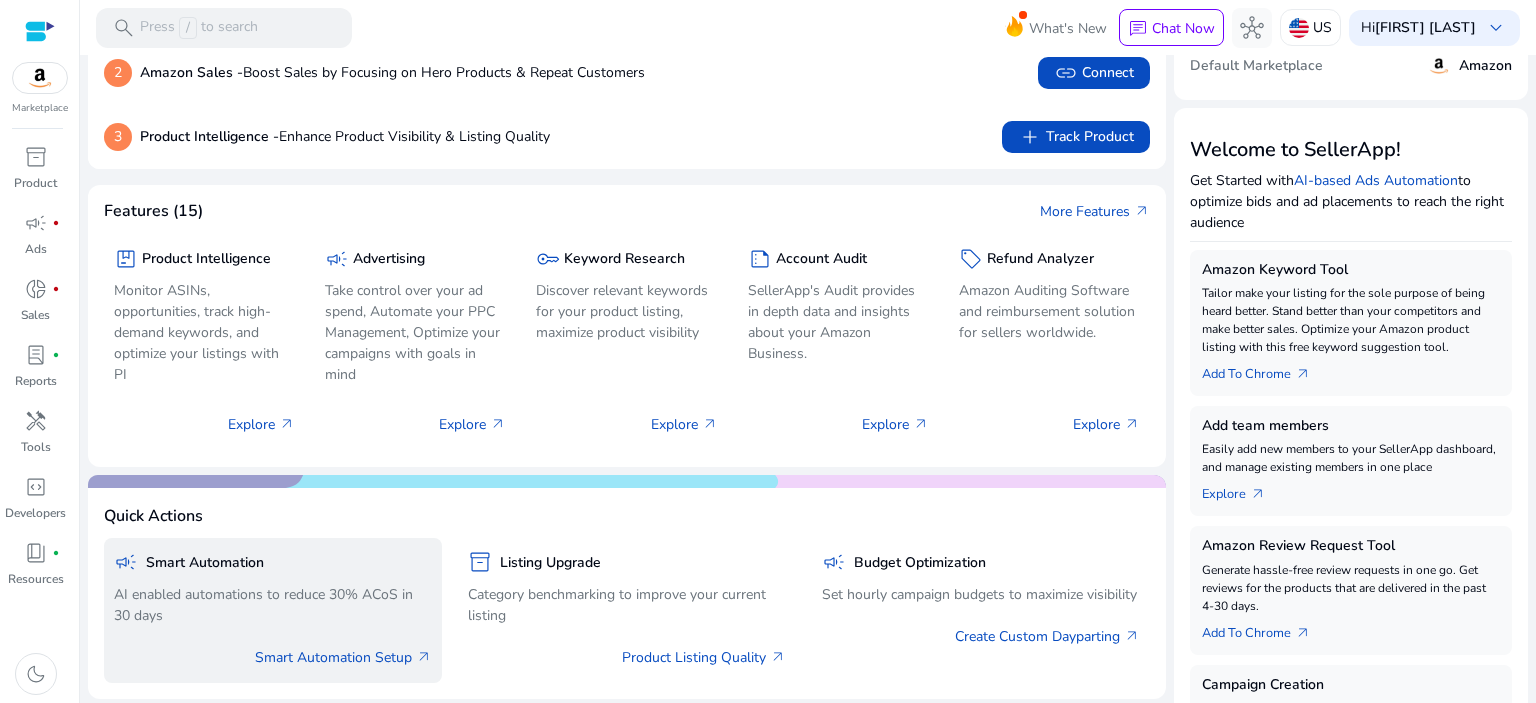 scroll, scrollTop: 0, scrollLeft: 0, axis: both 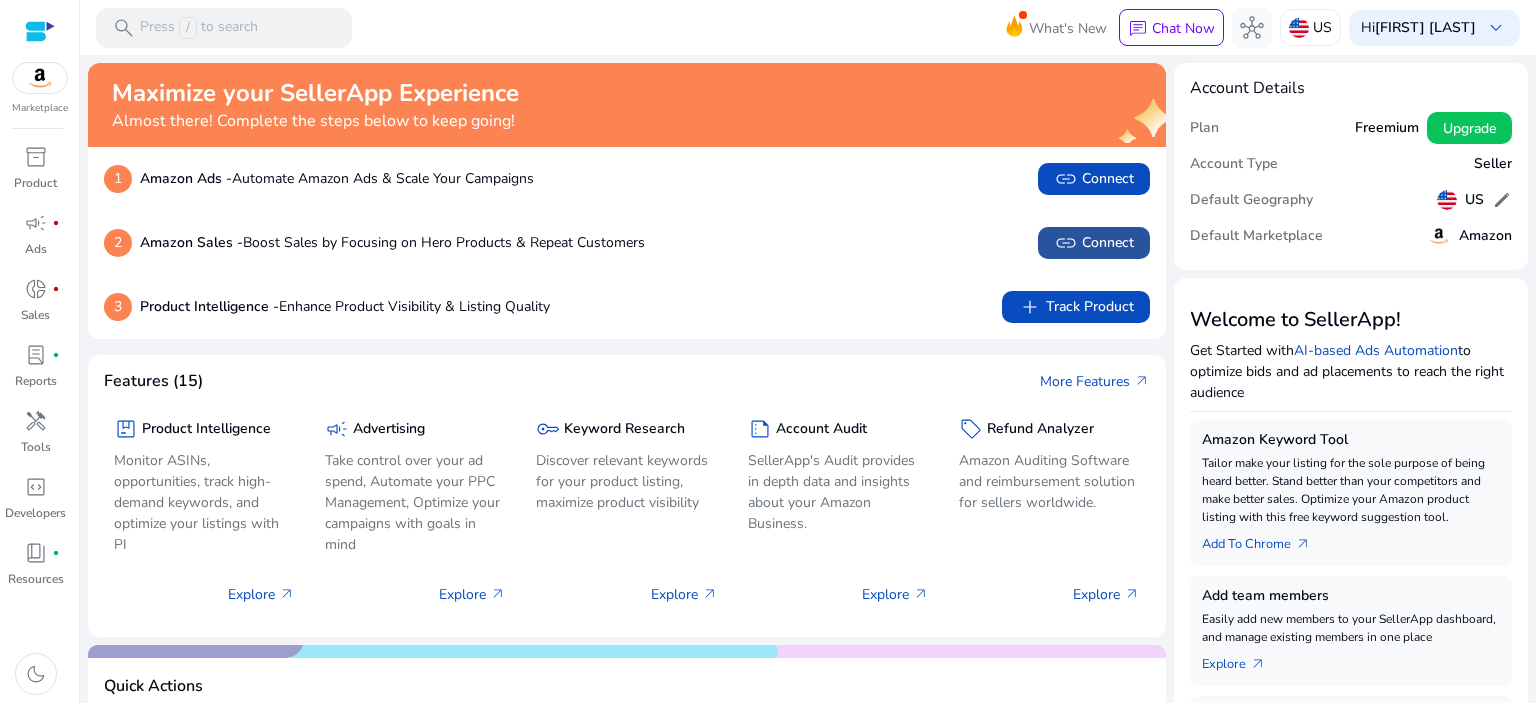 click on "link   Connect" 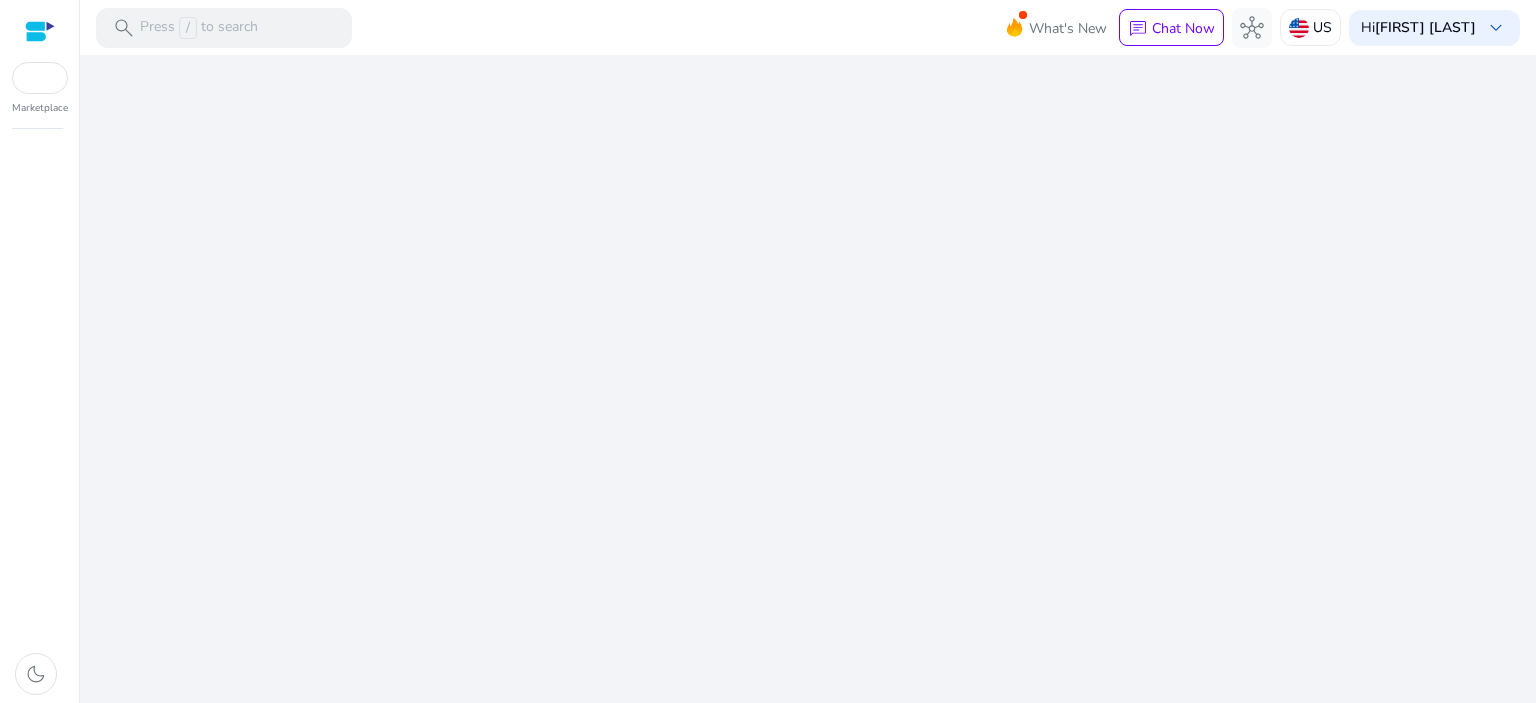 scroll, scrollTop: 0, scrollLeft: 0, axis: both 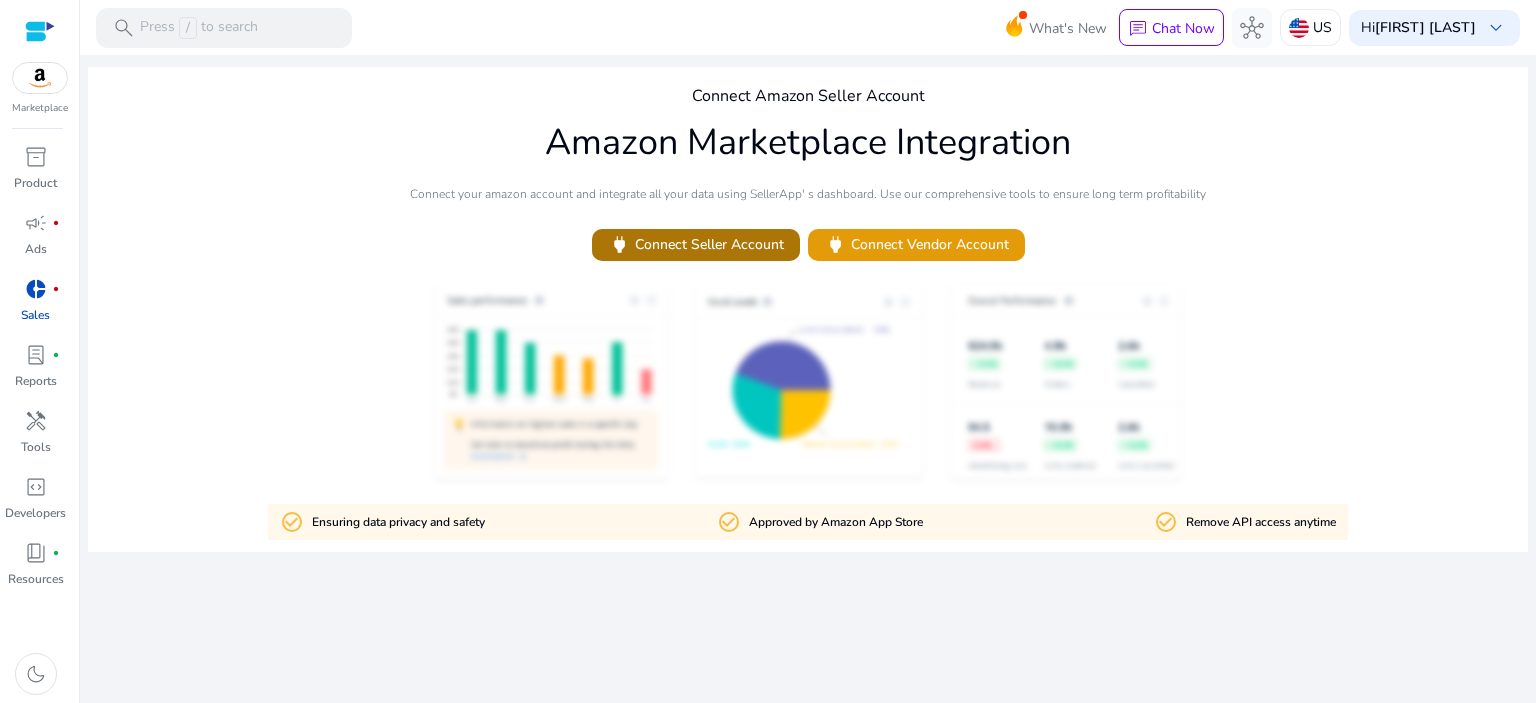 click on "power   Connect Seller Account" 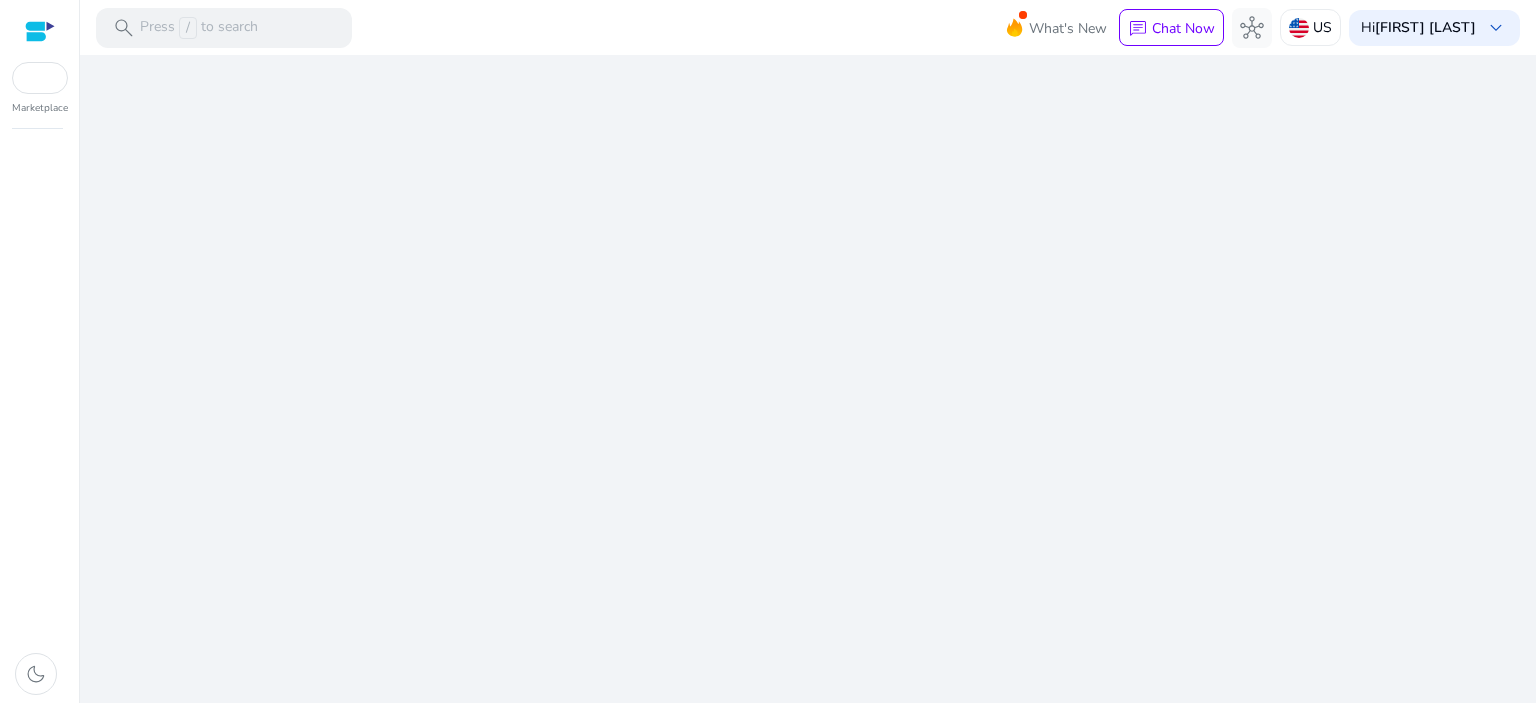 scroll, scrollTop: 0, scrollLeft: 0, axis: both 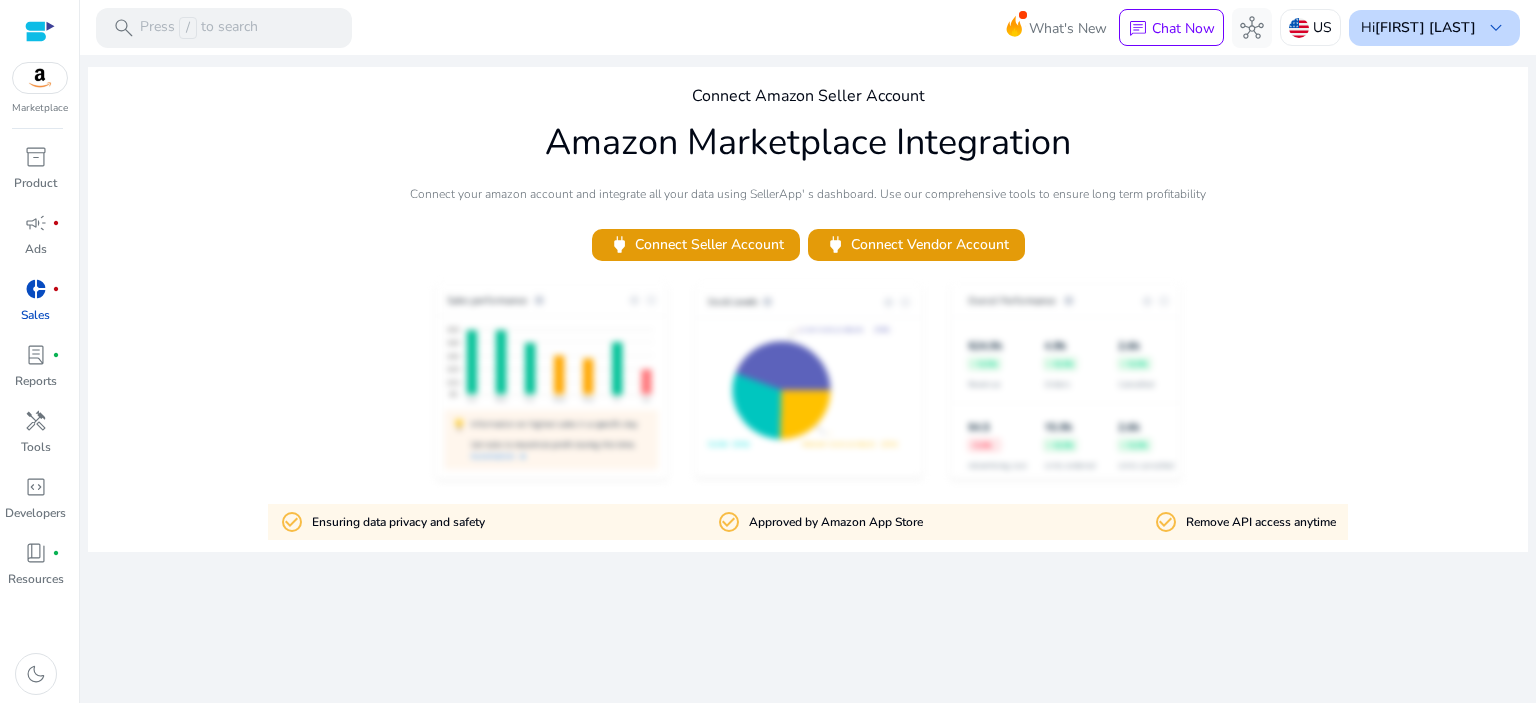 click on "keyboard_arrow_down" at bounding box center (1496, 28) 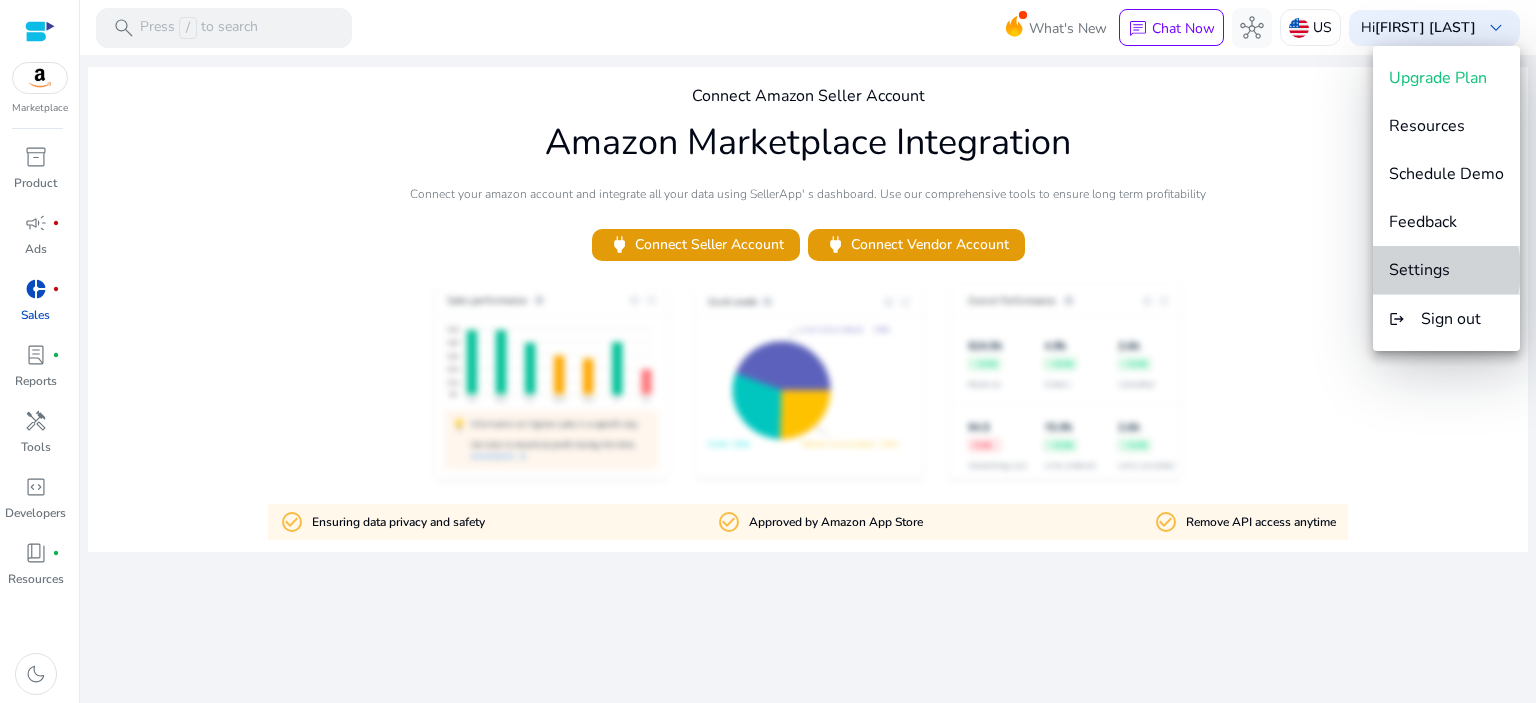 click on "Settings" at bounding box center (1419, 270) 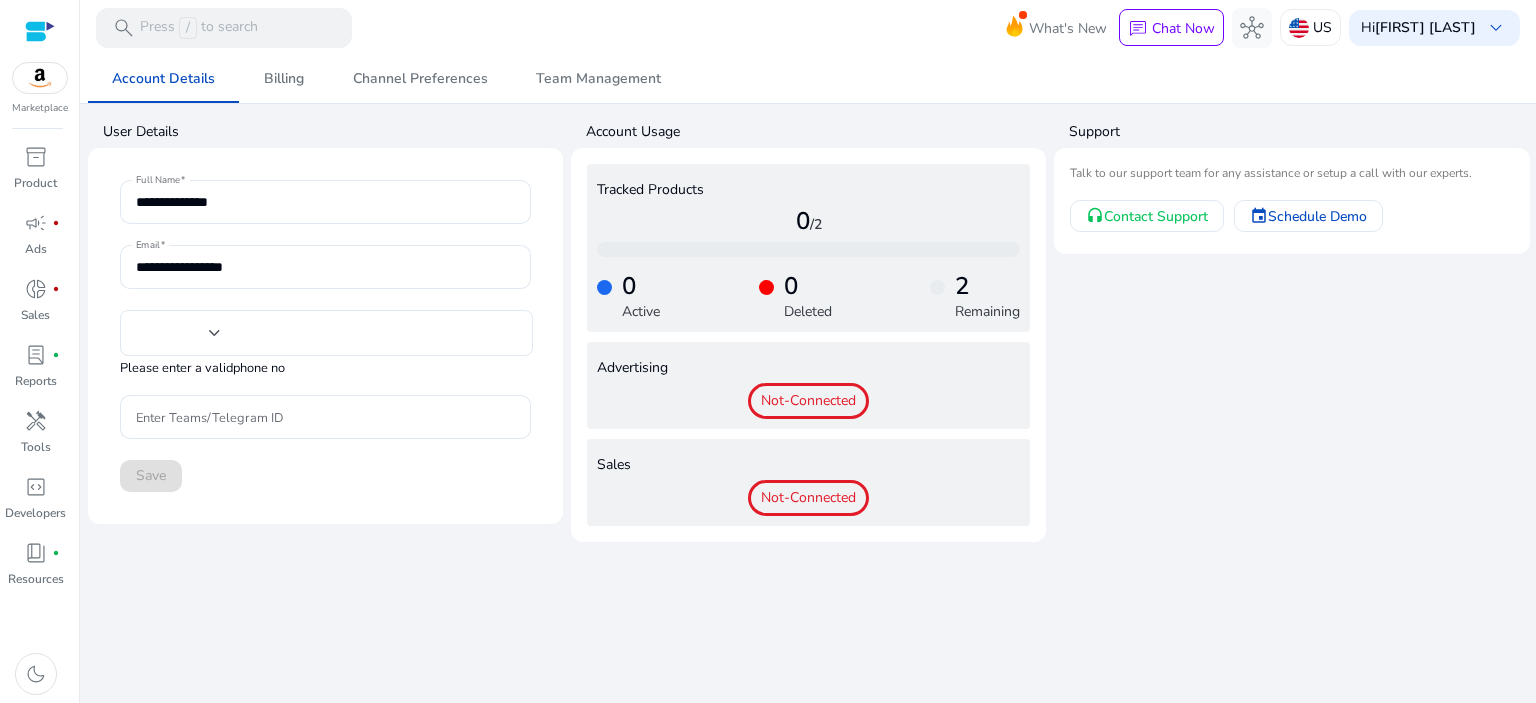 type on "****" 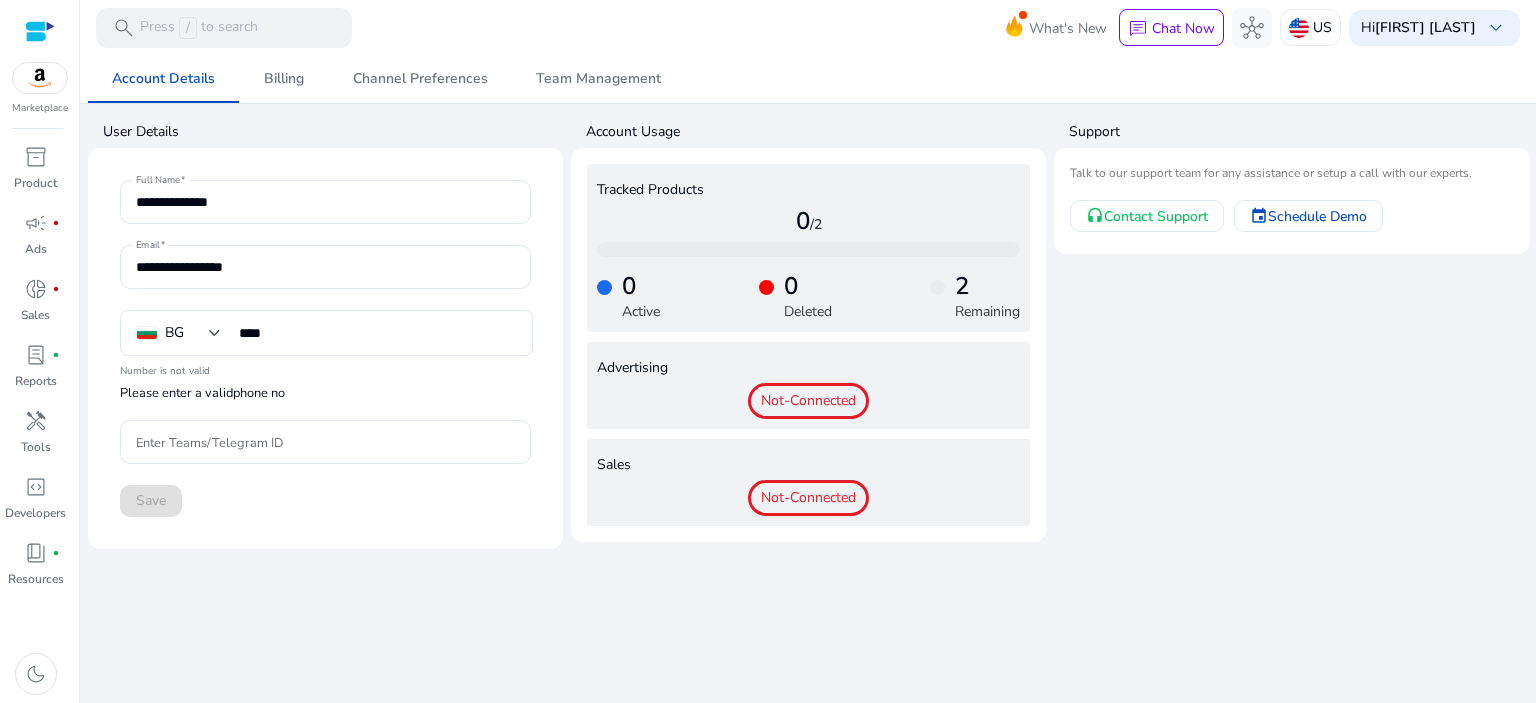 scroll, scrollTop: 0, scrollLeft: 0, axis: both 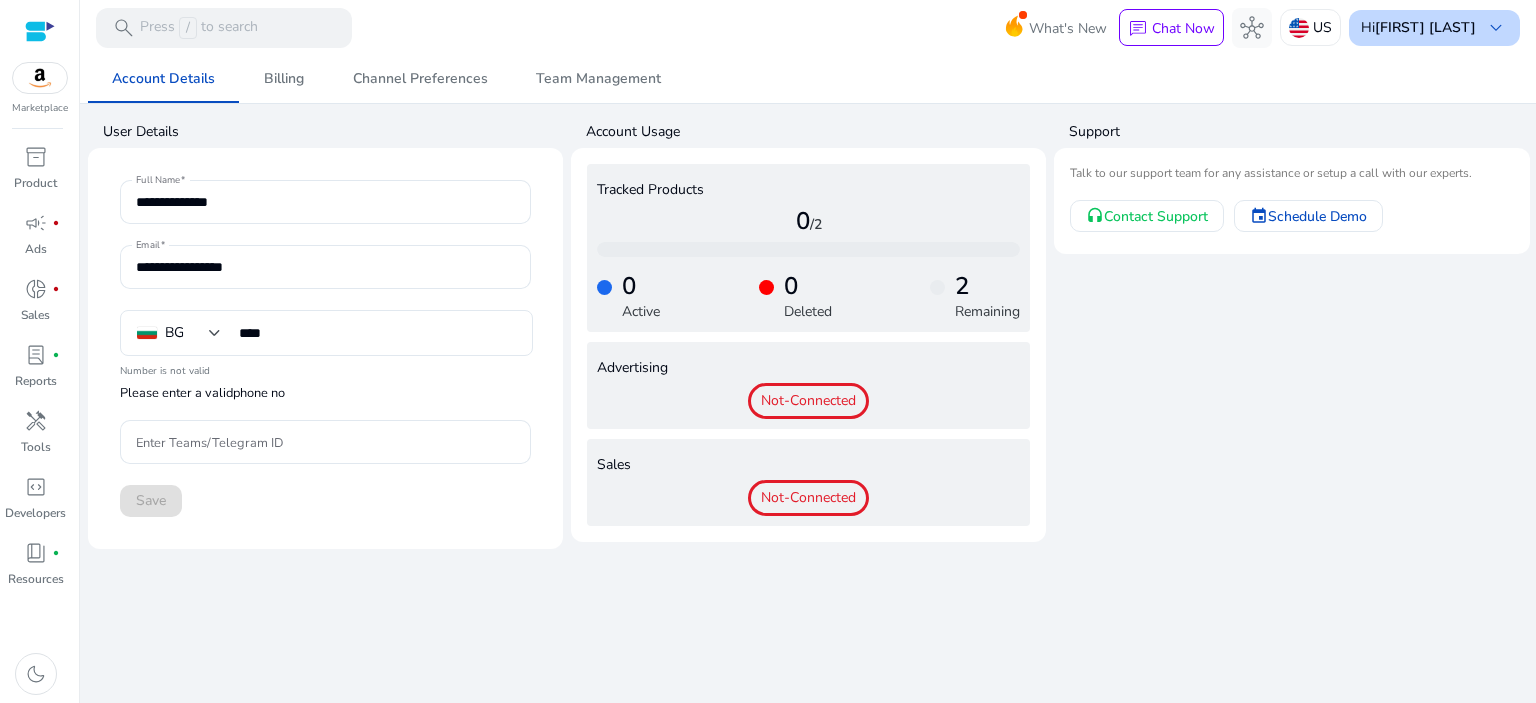 click on "keyboard_arrow_down" at bounding box center (1496, 28) 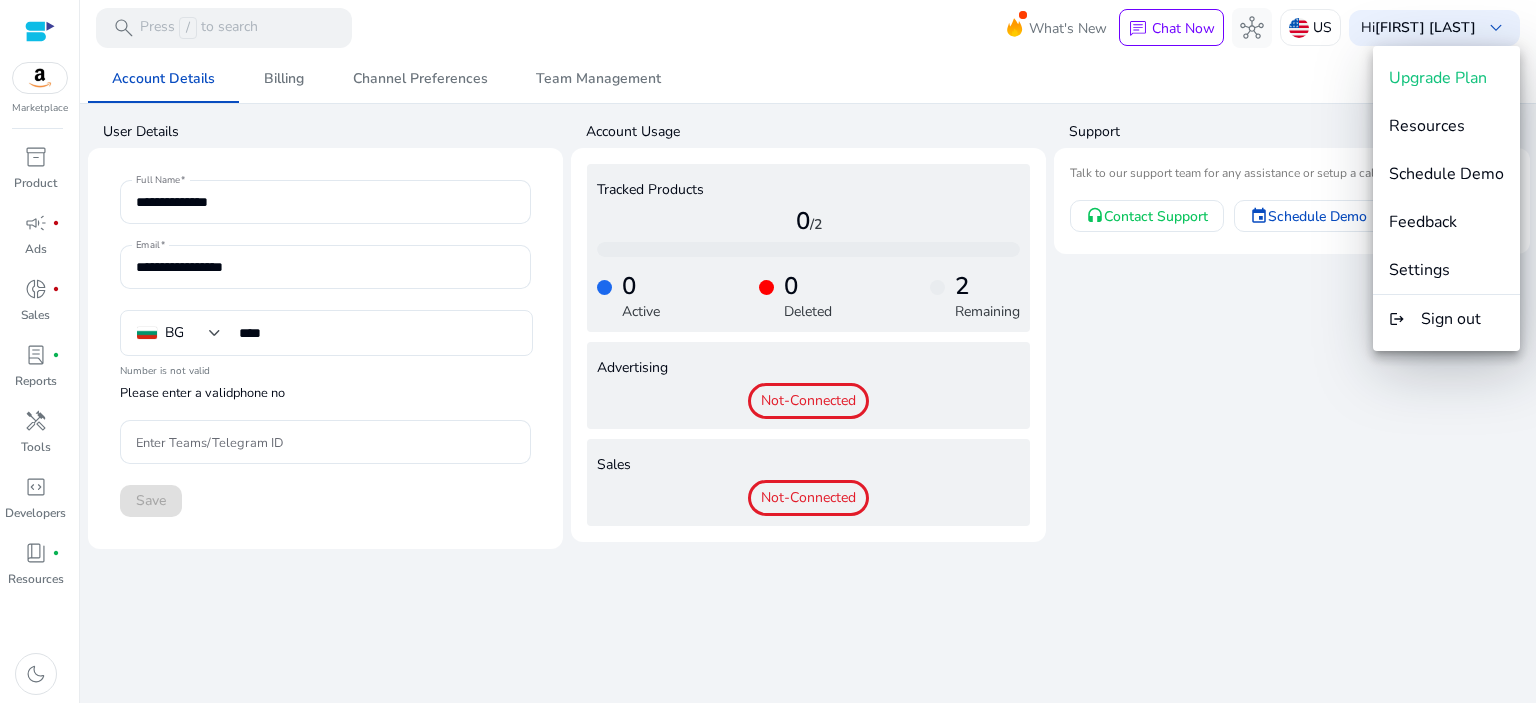 click at bounding box center (768, 351) 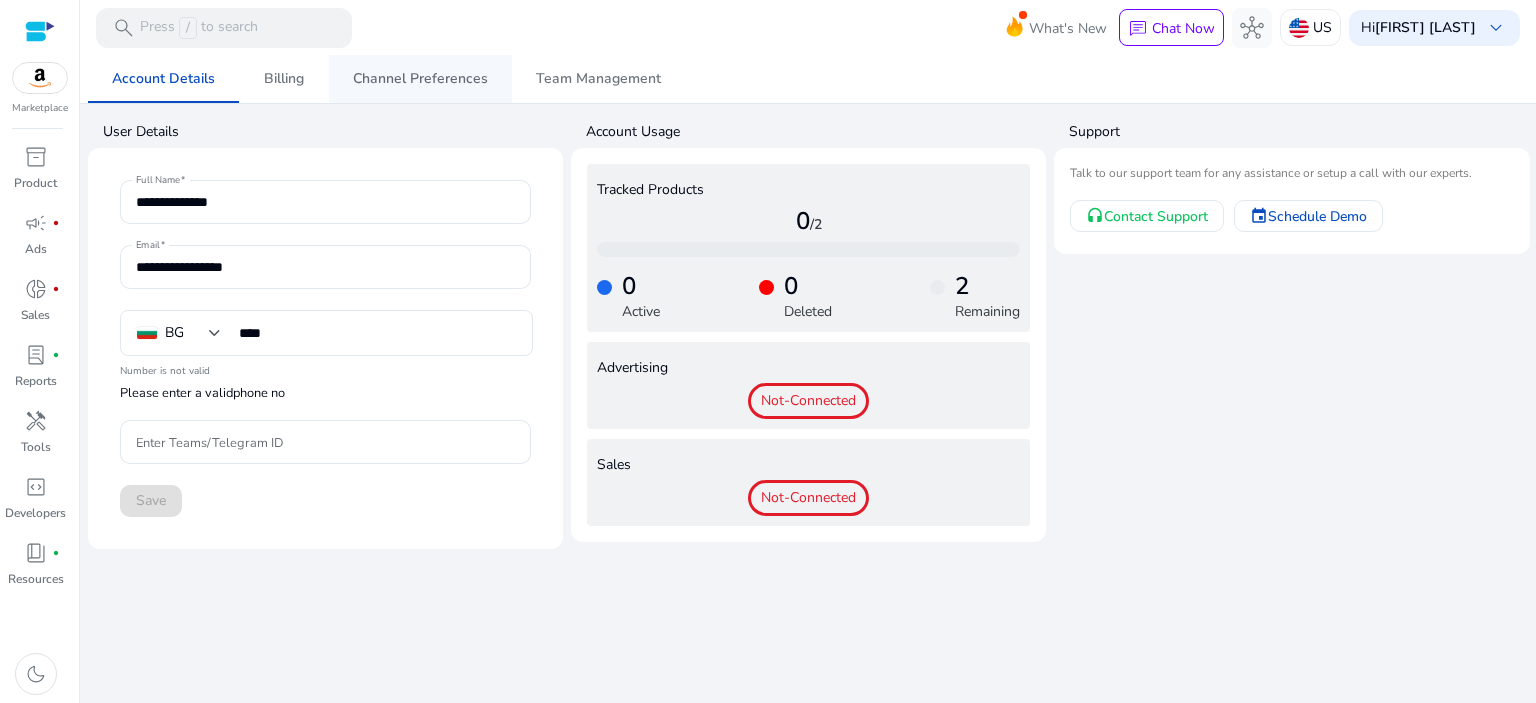 click on "Channel Preferences" at bounding box center [420, 79] 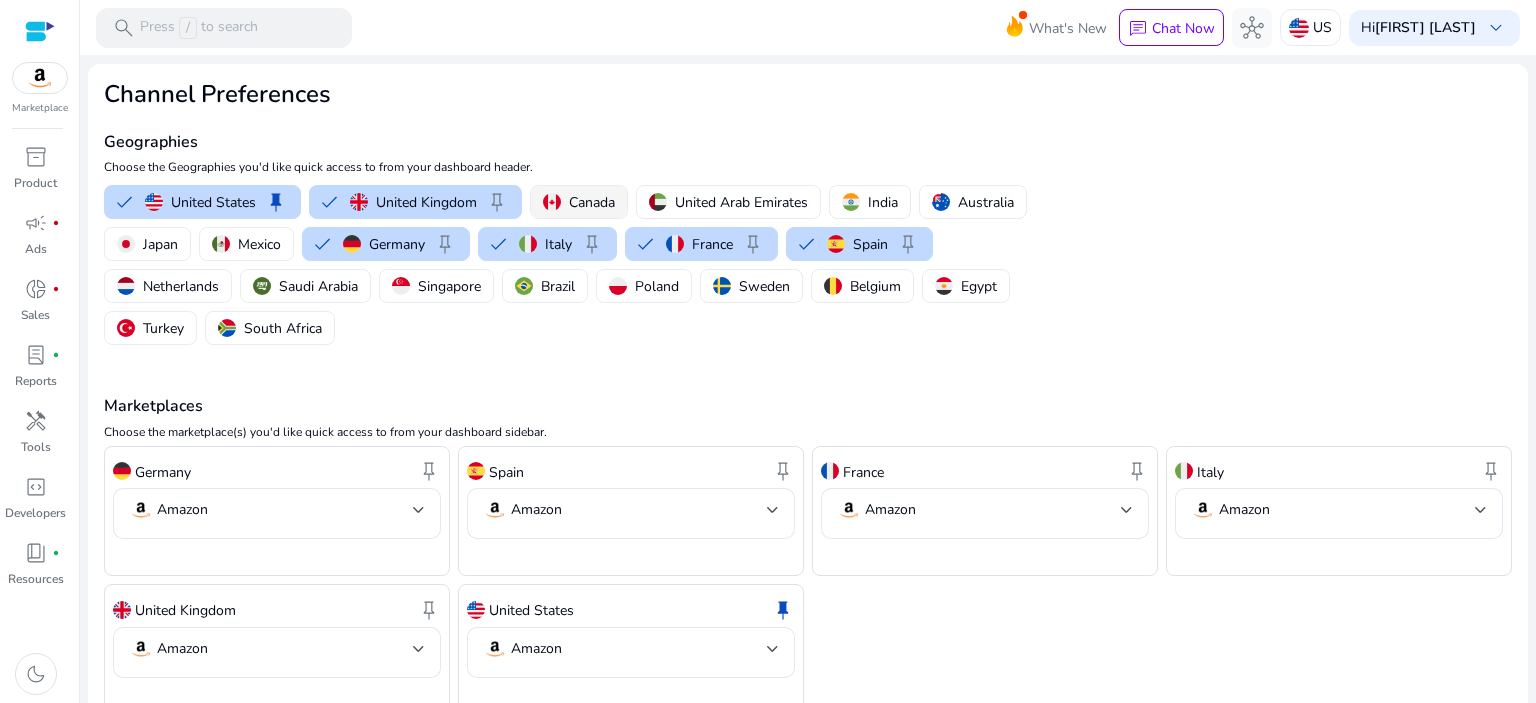 scroll, scrollTop: 0, scrollLeft: 0, axis: both 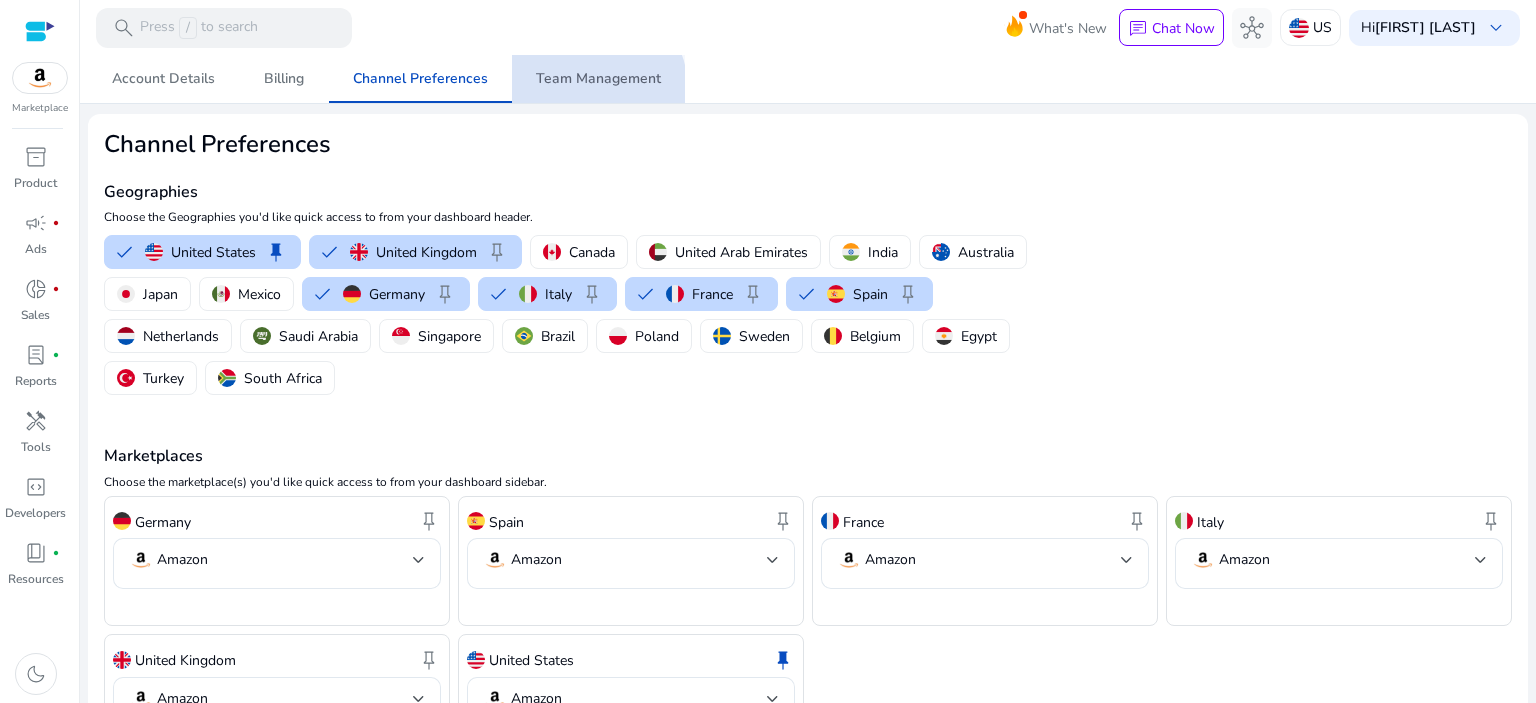 click on "Team Management" at bounding box center [598, 79] 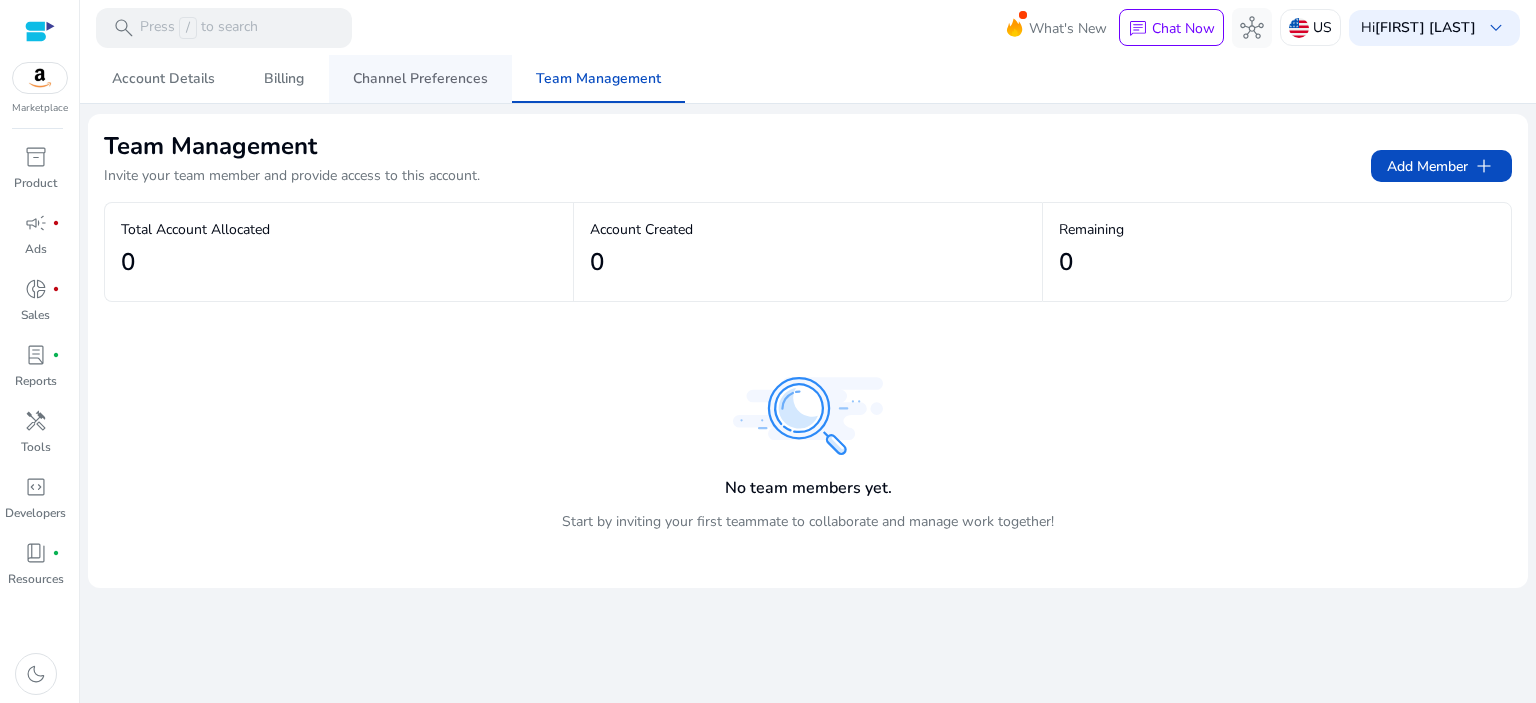click on "Channel Preferences" at bounding box center [420, 79] 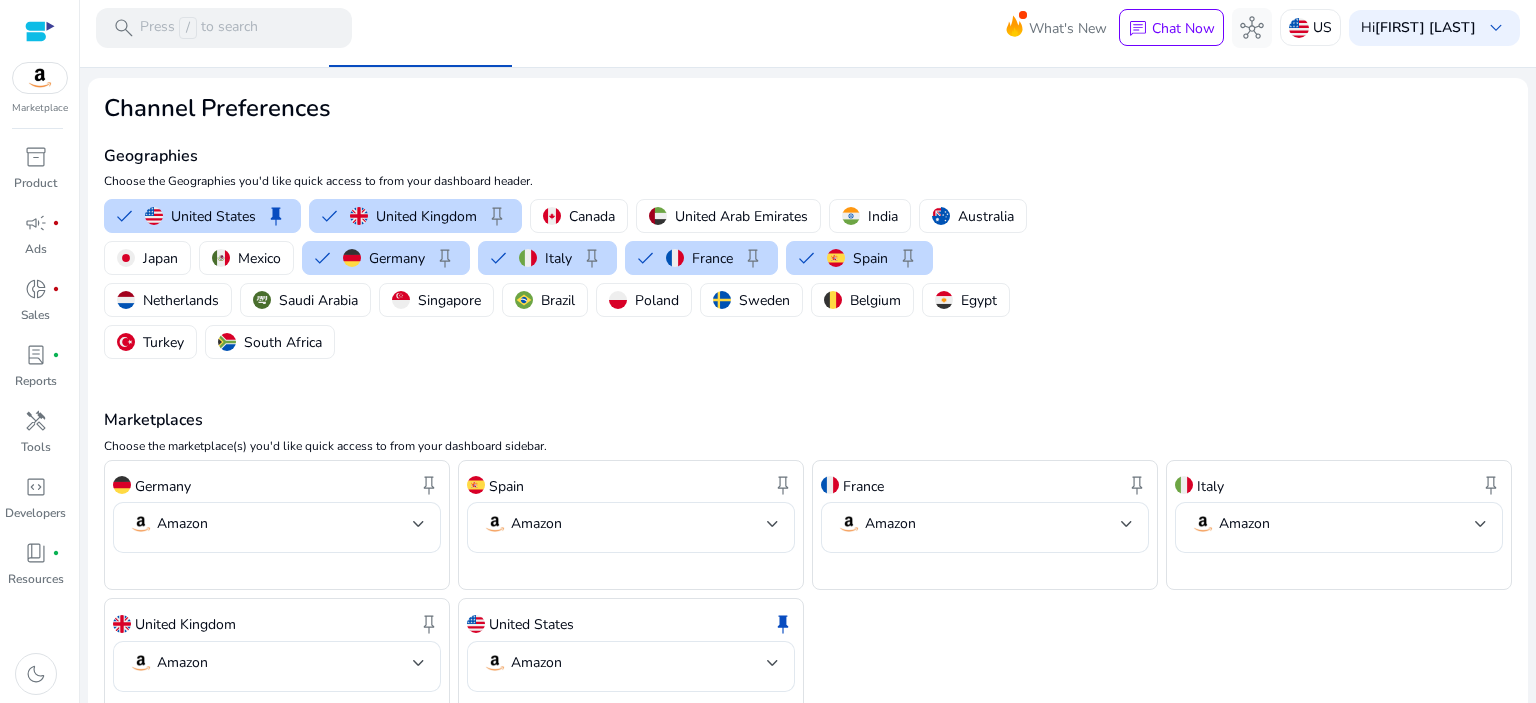 scroll, scrollTop: 0, scrollLeft: 0, axis: both 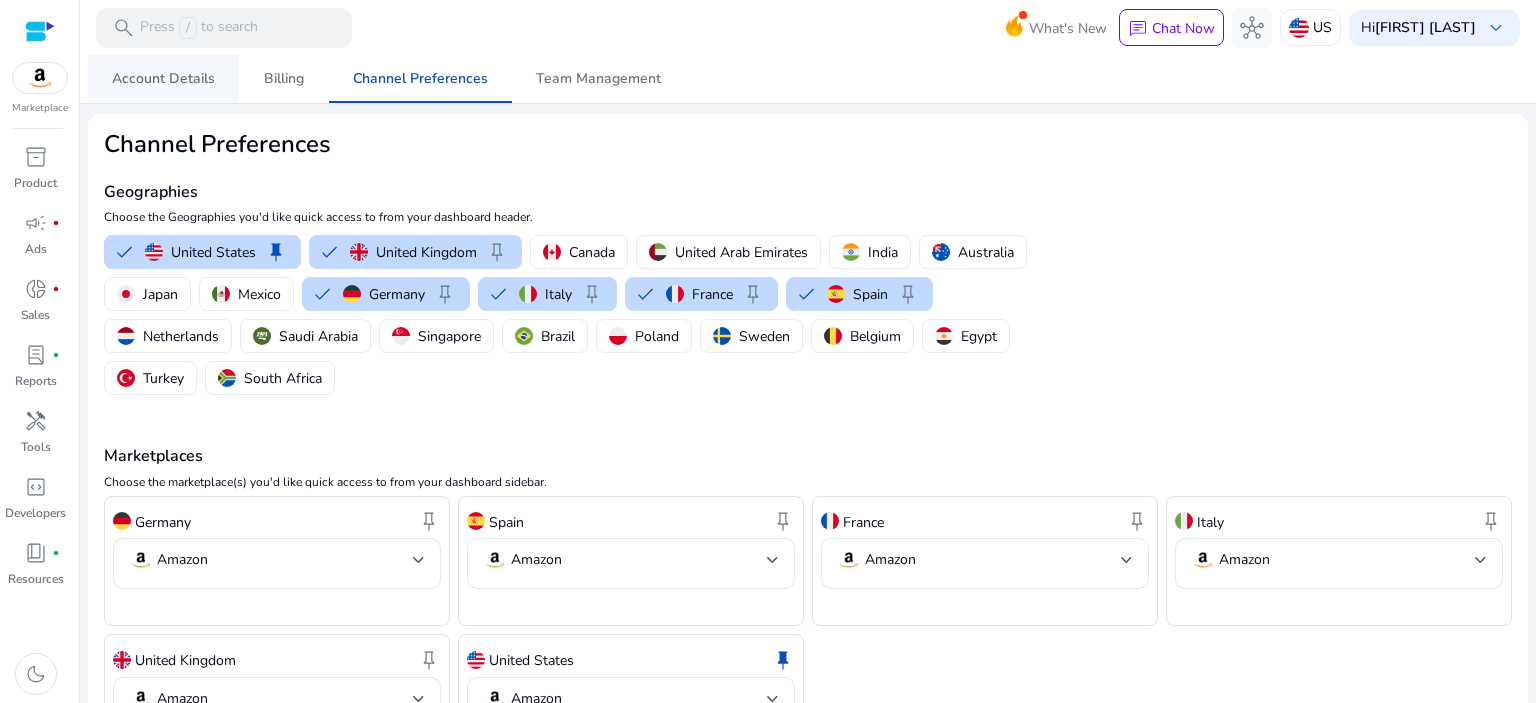 click on "Account Details" at bounding box center (163, 79) 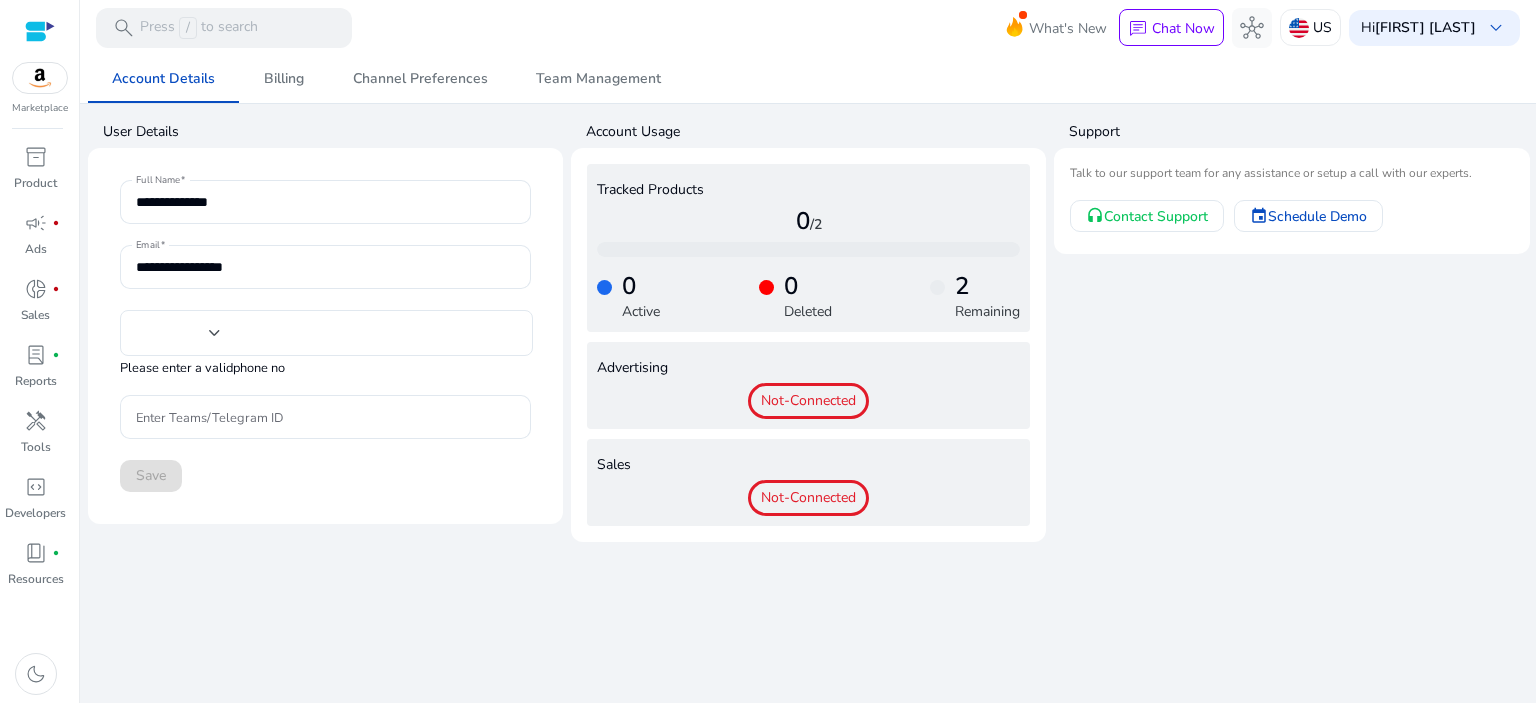 type on "****" 